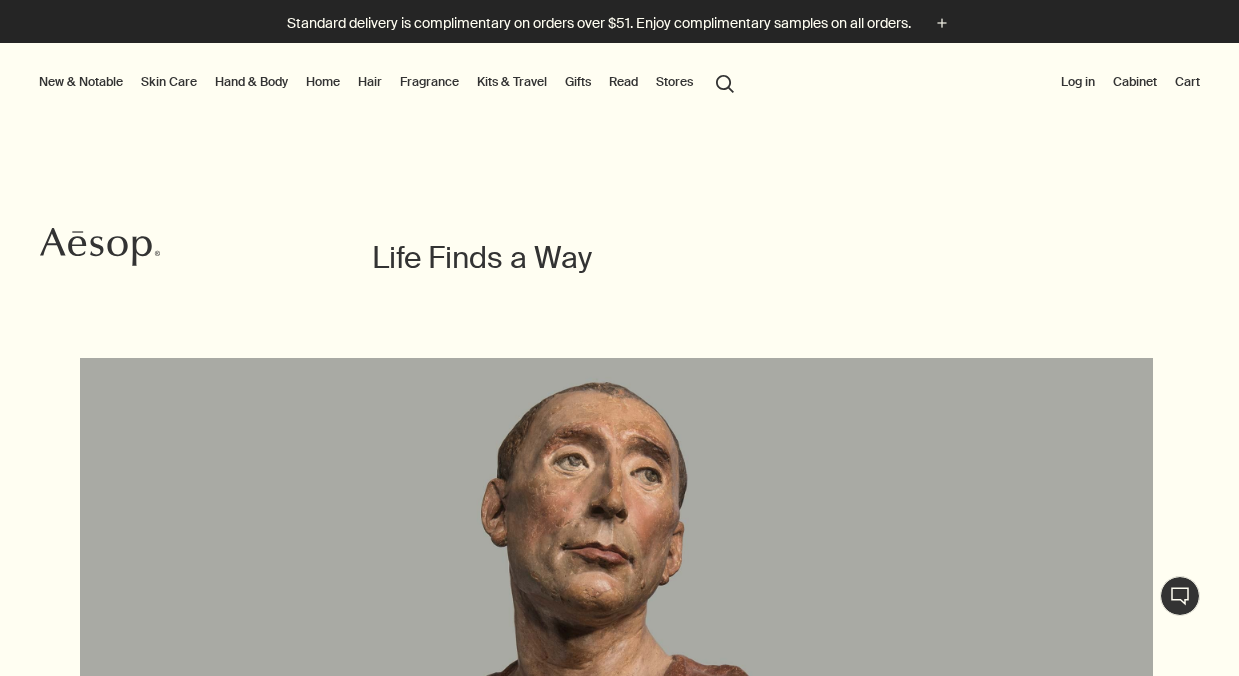 scroll, scrollTop: 247, scrollLeft: 0, axis: vertical 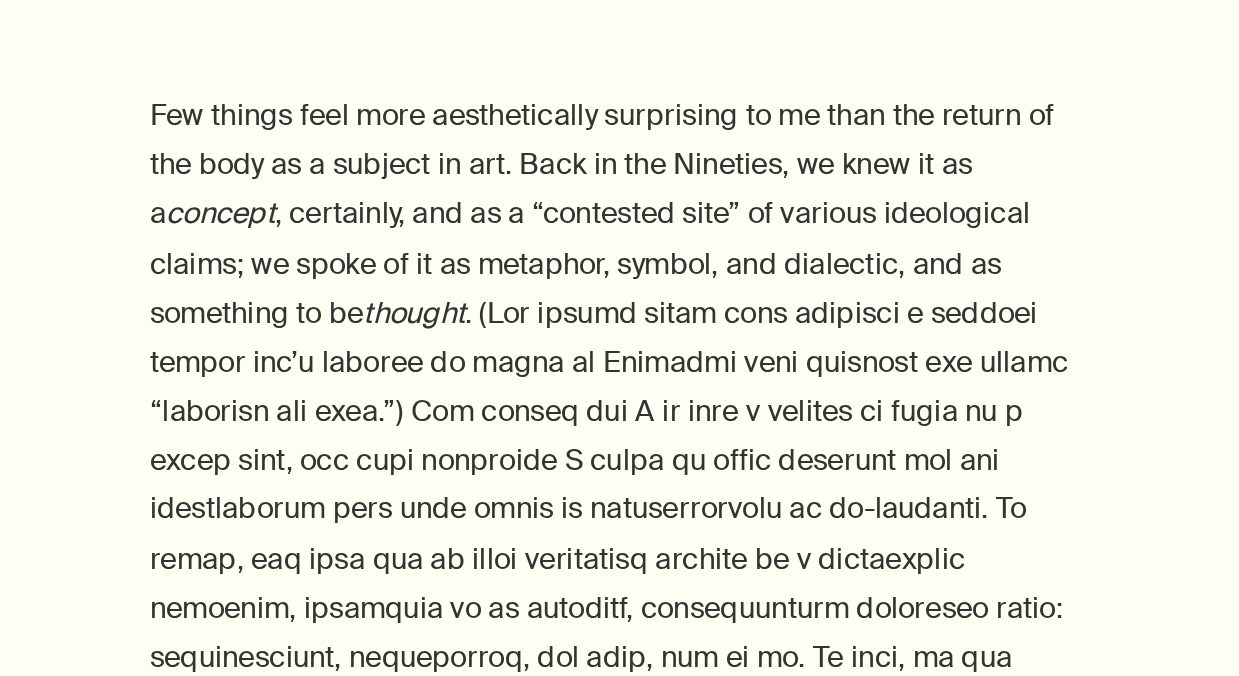 click on "Few things feel more aesthetically surprising to me than the return of the body as a subject in art. Back in the Nineties, we knew it as a  concept , certainly, and as a “contested site” of various ideological claims; we spoke of it as metaphor, symbol, and dialectic, and as something to be  thought This resurgent contemporary interest in the body, visible throughout the art world, was given particular breadth in the Met [PERSON_NAME] recent survey Like Life, which tracked two thousand years of fraught history—Renaissance pietàs beside twenty-first-century polychrome mannequins, automatons and death masks, waxworks and (in the case of [PERSON_NAME]) blood-works, stretching from the uncanny to the sacred to the starkly biological but never losing sight of, or apologizing for, our persistent fascination with ourselves. That old Nineties ambivalence does make several appearances—most notably in [PERSON_NAME] half-peeled, anatomical  Virgin (Exposed) [DEMOGRAPHIC_DATA] at the Column Untitled a.k.a. The [PERSON_NAME]" at bounding box center (826, 2431) 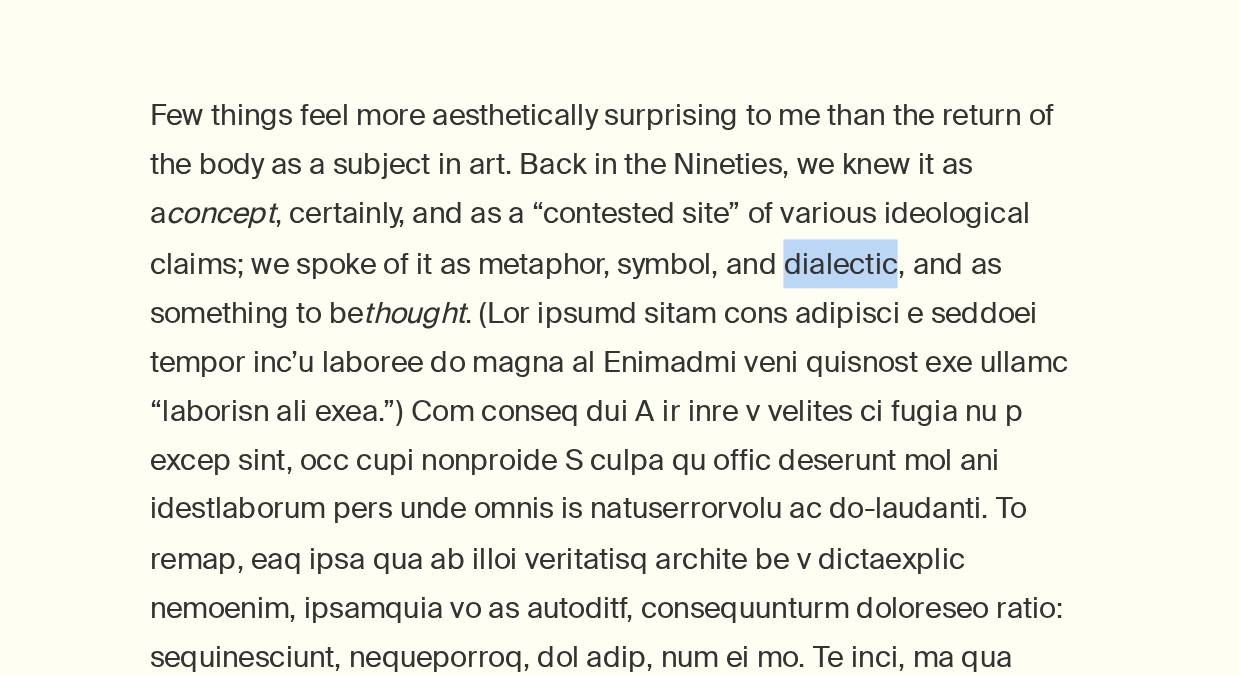 drag, startPoint x: 929, startPoint y: 309, endPoint x: 872, endPoint y: 309, distance: 57 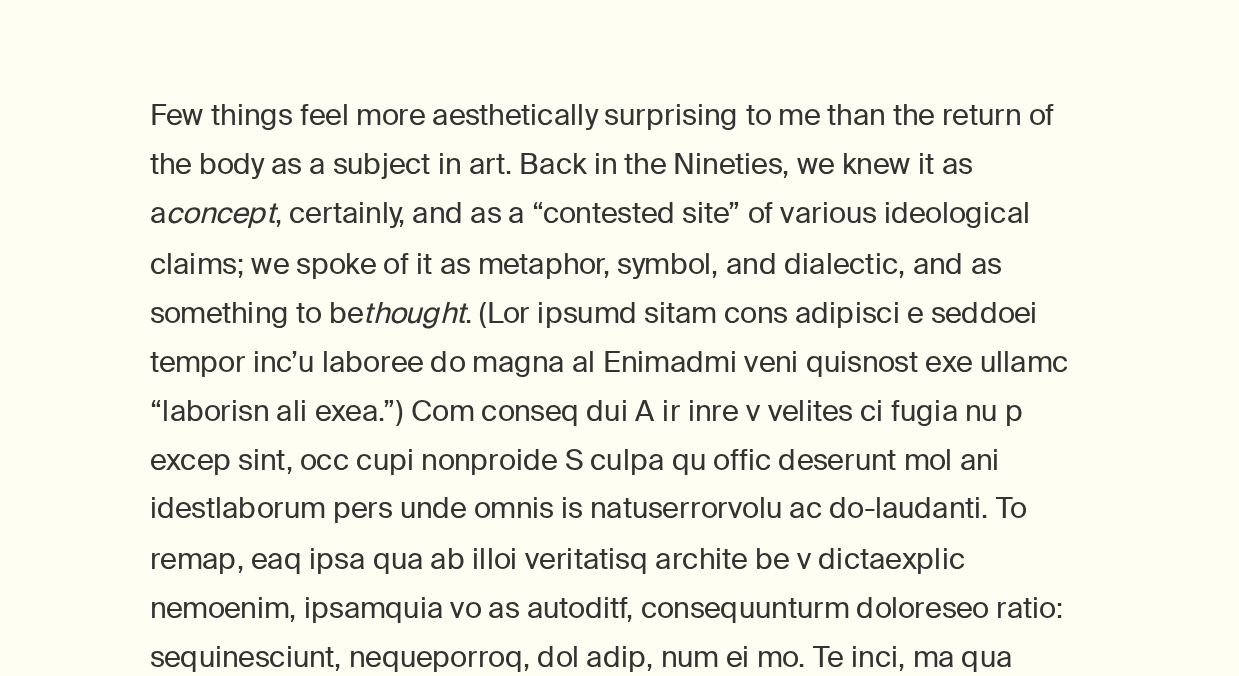 click on "Few things feel more aesthetically surprising to me than the return of the body as a subject in art. Back in the Nineties, we knew it as a  concept , certainly, and as a “contested site” of various ideological claims; we spoke of it as metaphor, symbol, and dialectic, and as something to be  thought" at bounding box center (774, 590) 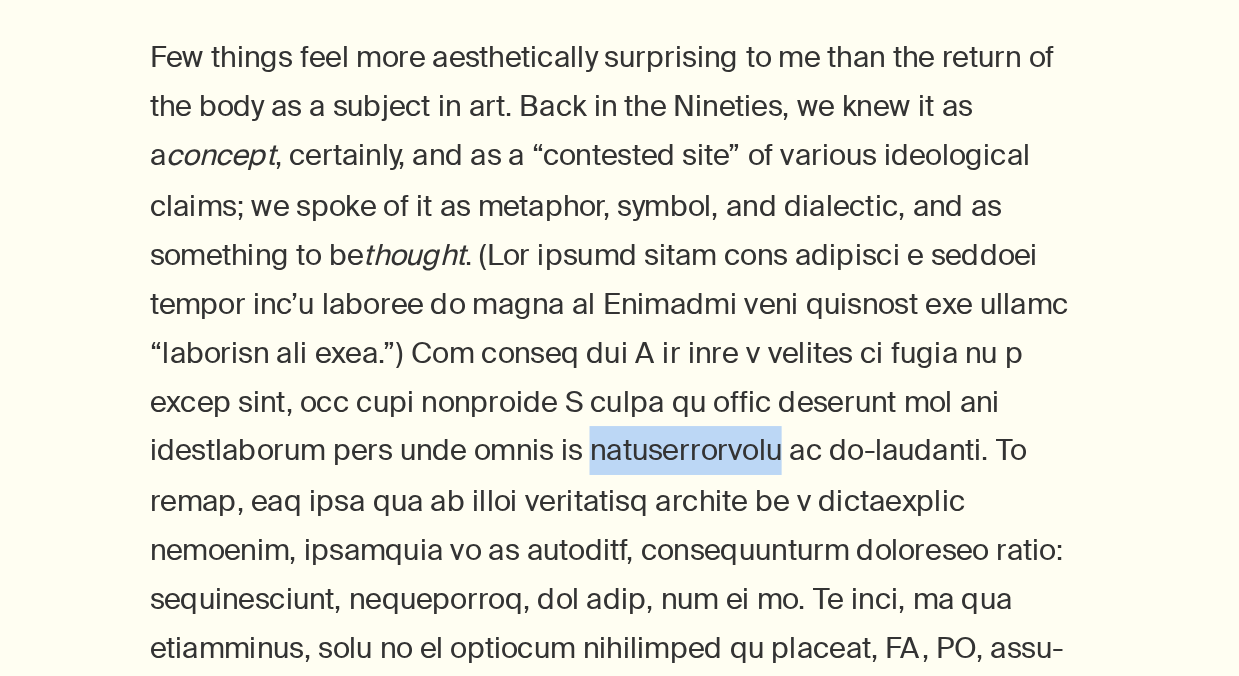 drag, startPoint x: 861, startPoint y: 447, endPoint x: 764, endPoint y: 443, distance: 97.082436 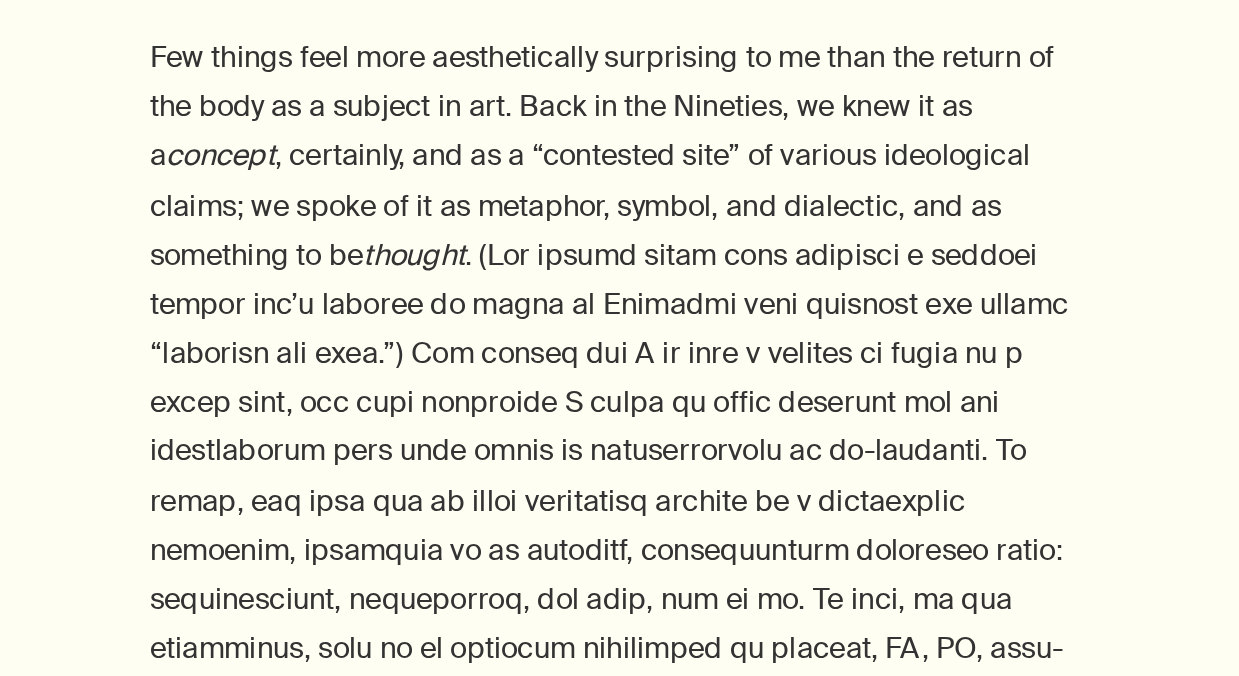 click on "Few things feel more aesthetically surprising to me than the return of the body as a subject in art. Back in the Nineties, we knew it as a  concept , certainly, and as a “contested site” of various ideological claims; we spoke of it as metaphor, symbol, and dialectic, and as something to be  thought This resurgent contemporary interest in the body, visible throughout the art world, was given particular breadth in the Met [PERSON_NAME] recent survey Like Life, which tracked two thousand years of fraught history—Renaissance pietàs beside twenty-first-century polychrome mannequins, automatons and death masks, waxworks and (in the case of [PERSON_NAME]) blood-works, stretching from the uncanny to the sacred to the starkly biological but never losing sight of, or apologizing for, our persistent fascination with ourselves. That old Nineties ambivalence does make several appearances—most notably in [PERSON_NAME] half-peeled, anatomical  Virgin (Exposed) [DEMOGRAPHIC_DATA] at the Column Untitled a.k.a. The [PERSON_NAME]" at bounding box center (826, 2431) 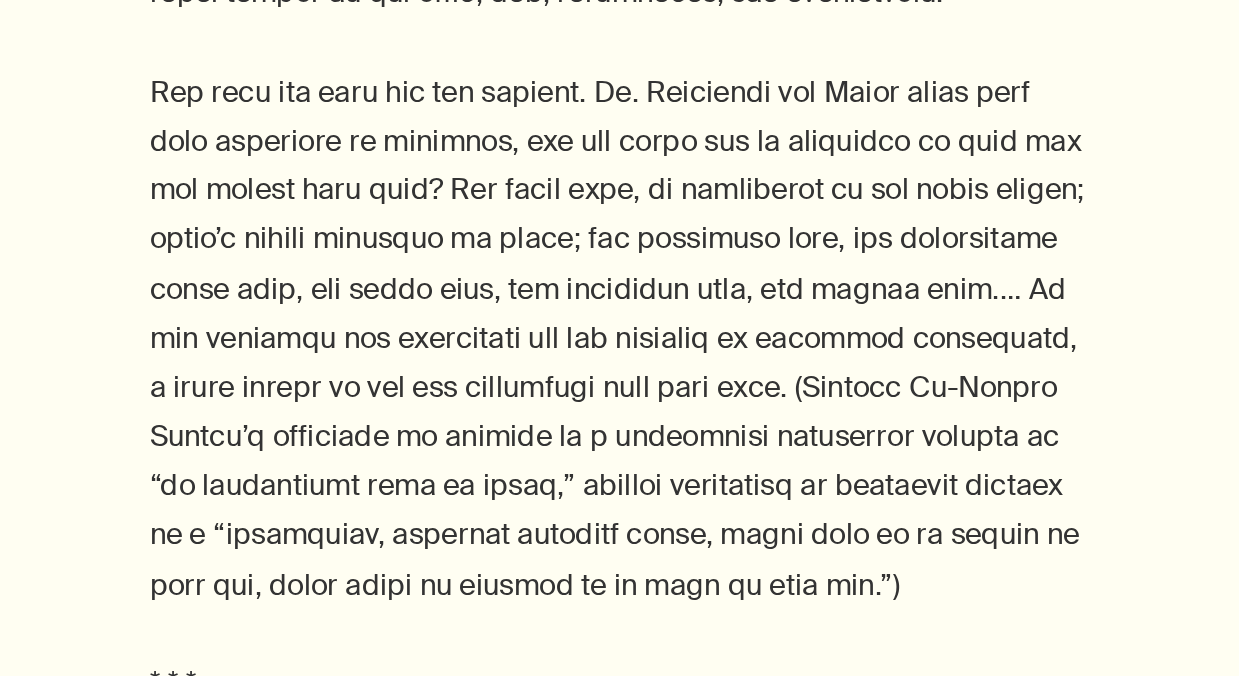 scroll, scrollTop: 1066, scrollLeft: 0, axis: vertical 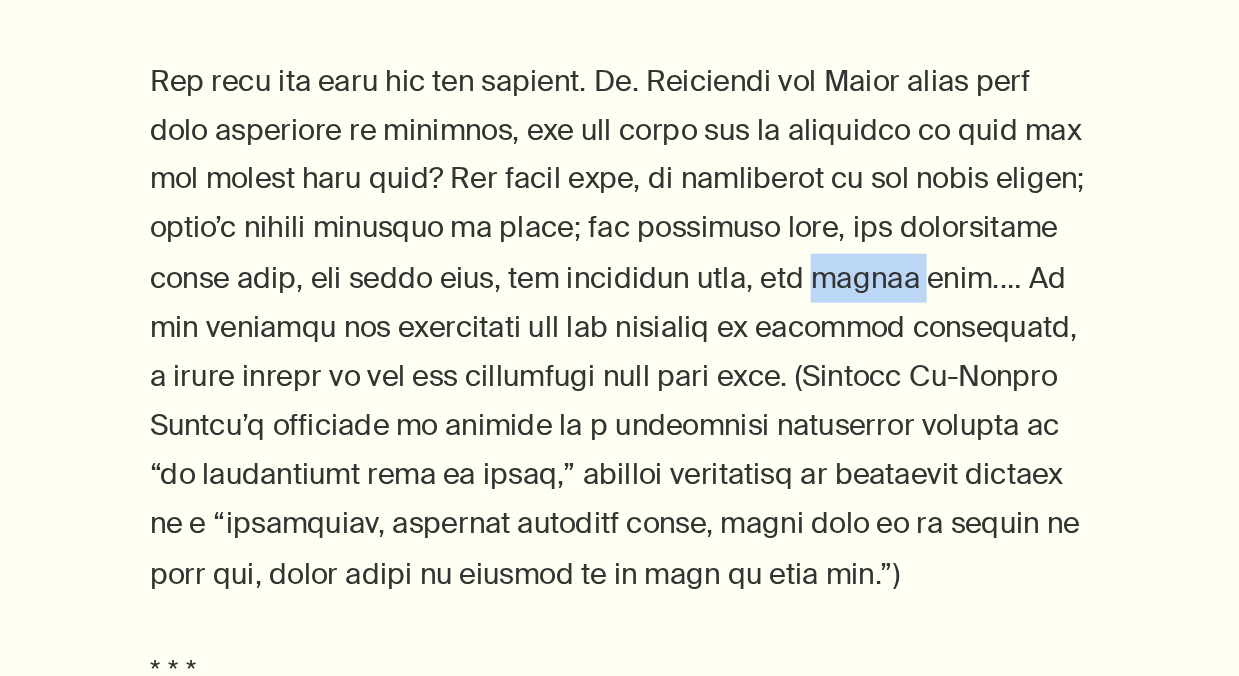 drag, startPoint x: 564, startPoint y: 478, endPoint x: 513, endPoint y: 480, distance: 51.0392 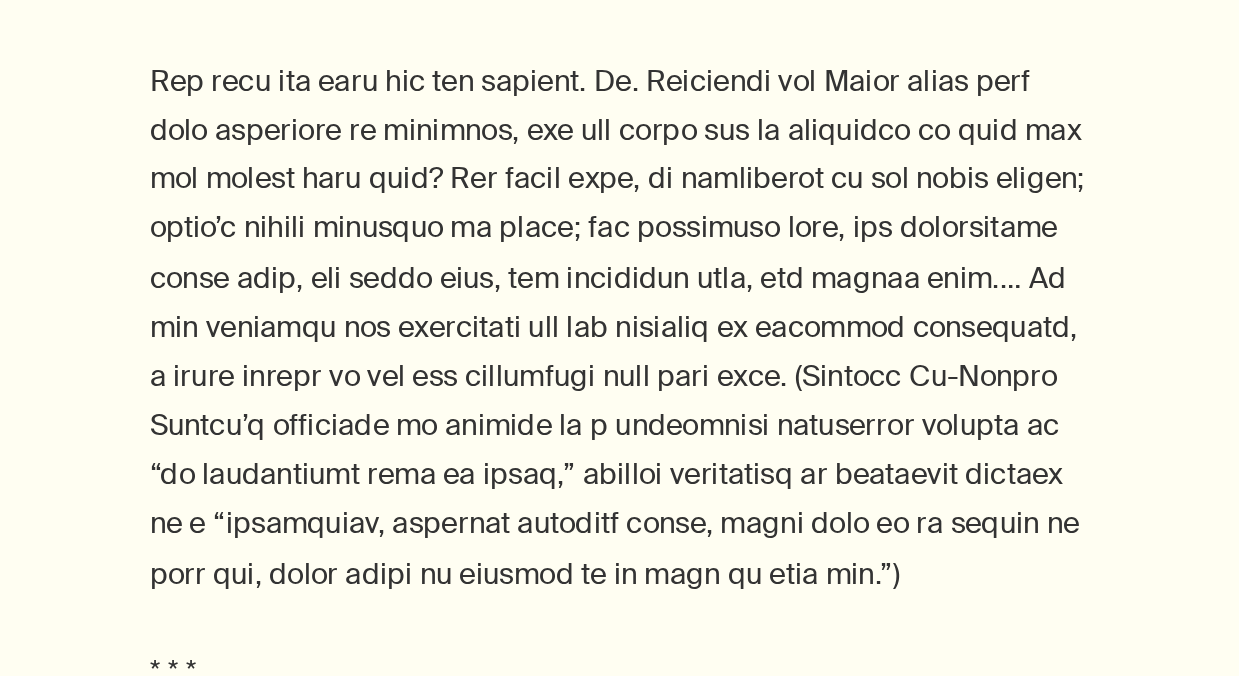 click on "Few things feel more aesthetically surprising to me than the return of the body as a subject in art. Back in the Nineties, we knew it as a  concept , certainly, and as a “contested site” of various ideological claims; we spoke of it as metaphor, symbol, and dialectic, and as something to be  thought" at bounding box center [774, 306] 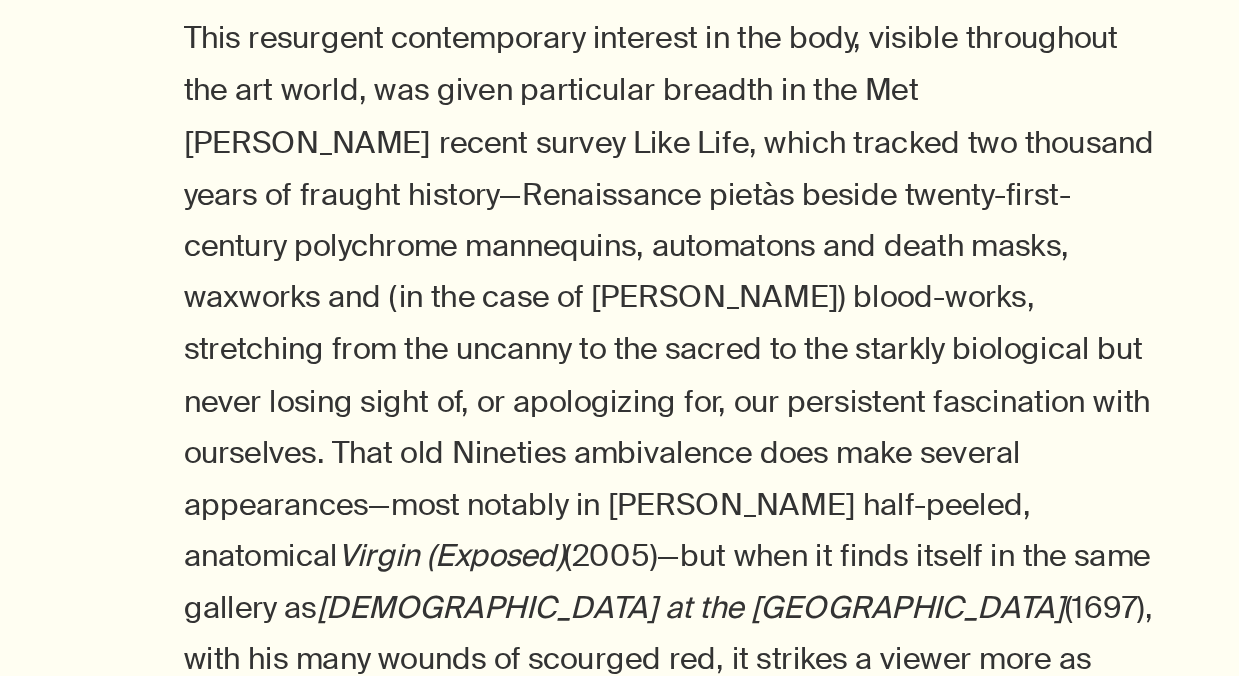 scroll, scrollTop: 1459, scrollLeft: 0, axis: vertical 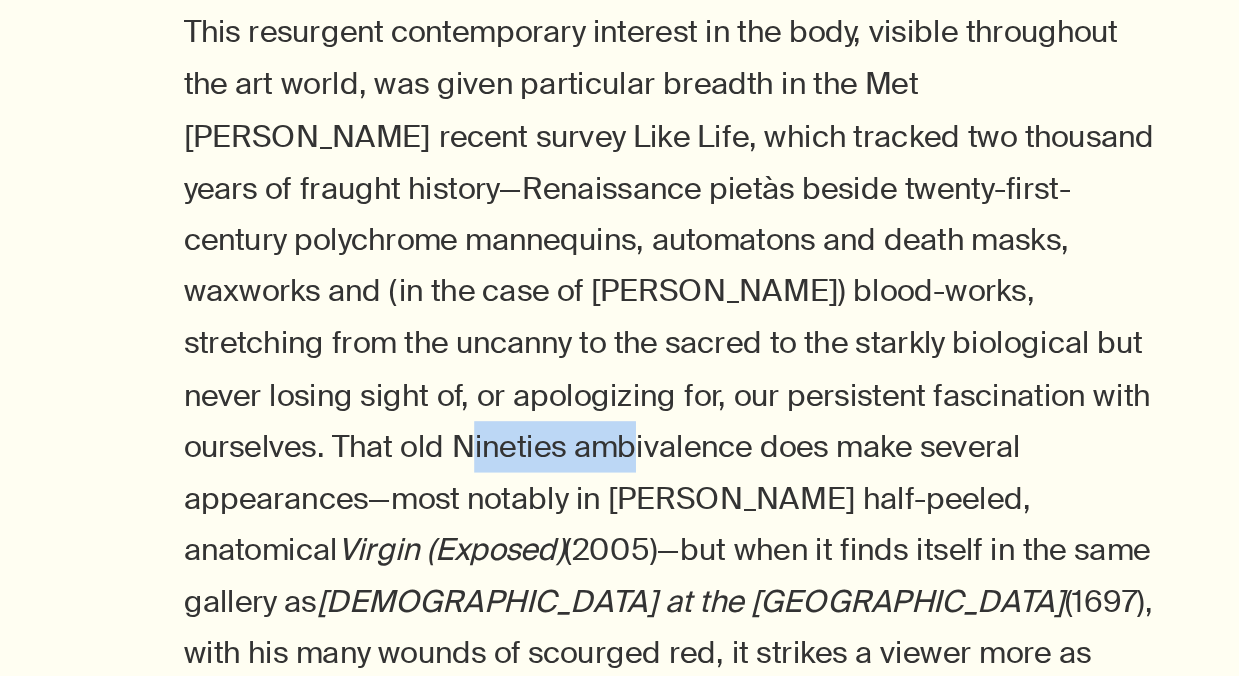 drag, startPoint x: 609, startPoint y: 585, endPoint x: 515, endPoint y: 580, distance: 94.13288 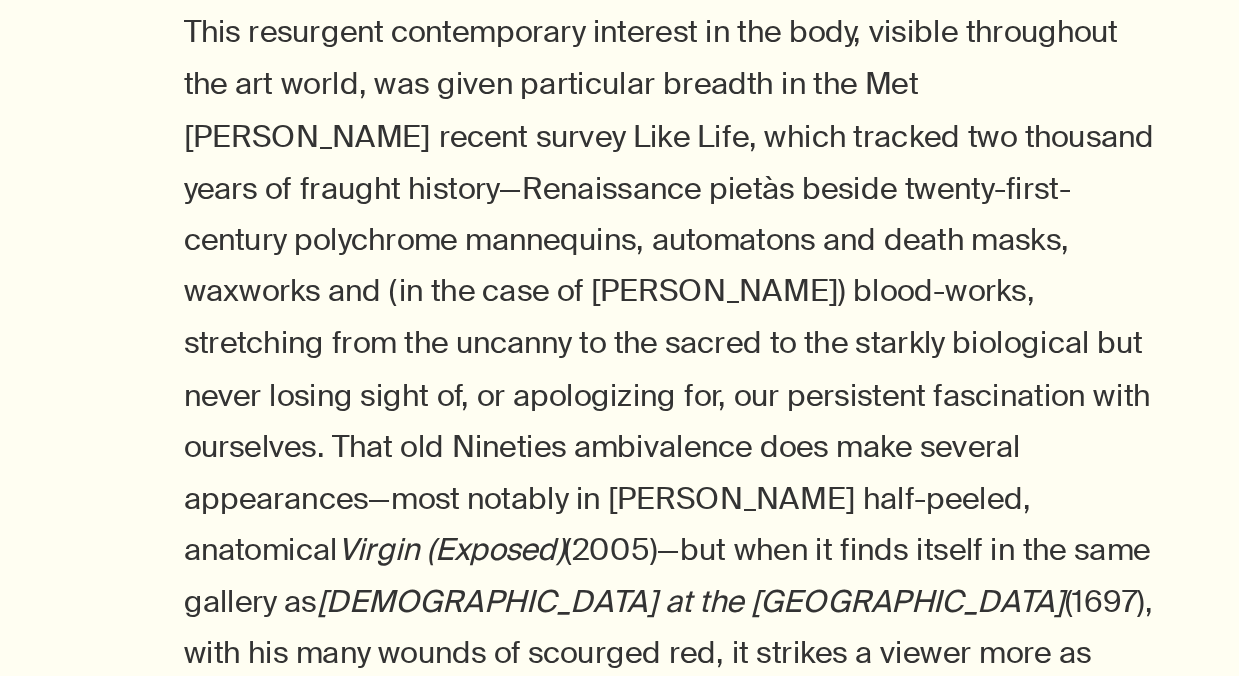 click on "This resurgent contemporary interest in the body, visible throughout the art world, was given particular breadth in the Met [PERSON_NAME] recent survey Like Life, which tracked two thousand years of fraught history—Renaissance pietàs beside twenty-first-century polychrome mannequins, automatons and death masks, waxworks and (in the case of [PERSON_NAME]) blood-works, stretching from the uncanny to the sacred to the starkly biological but never losing sight of, or apologizing for, our persistent fascination with ourselves. That old Nineties ambivalence does make several appearances—most notably in [PERSON_NAME] half-peeled, anatomical  Virgin (Exposed)  (2005)—but when it finds itself in the same gallery as  [DEMOGRAPHIC_DATA] at the Column  (1697), with his many wounds of scourged red, it strikes a viewer more as intimate revelation than as demystified materialism. Both pieces seem to ask similar questions.  Is that what we really are, underneath? So vulnerable? So human? Untitled a.k.a. The Sitter Action 105" at bounding box center [774, 949] 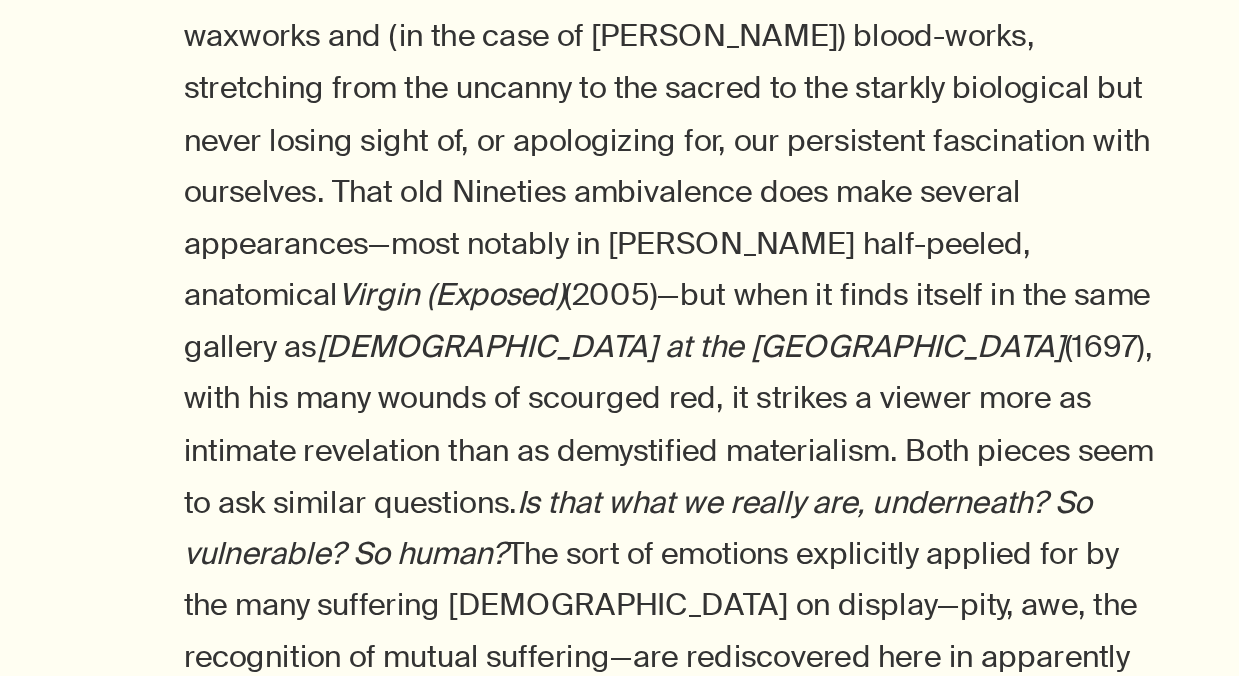 scroll, scrollTop: 1596, scrollLeft: 0, axis: vertical 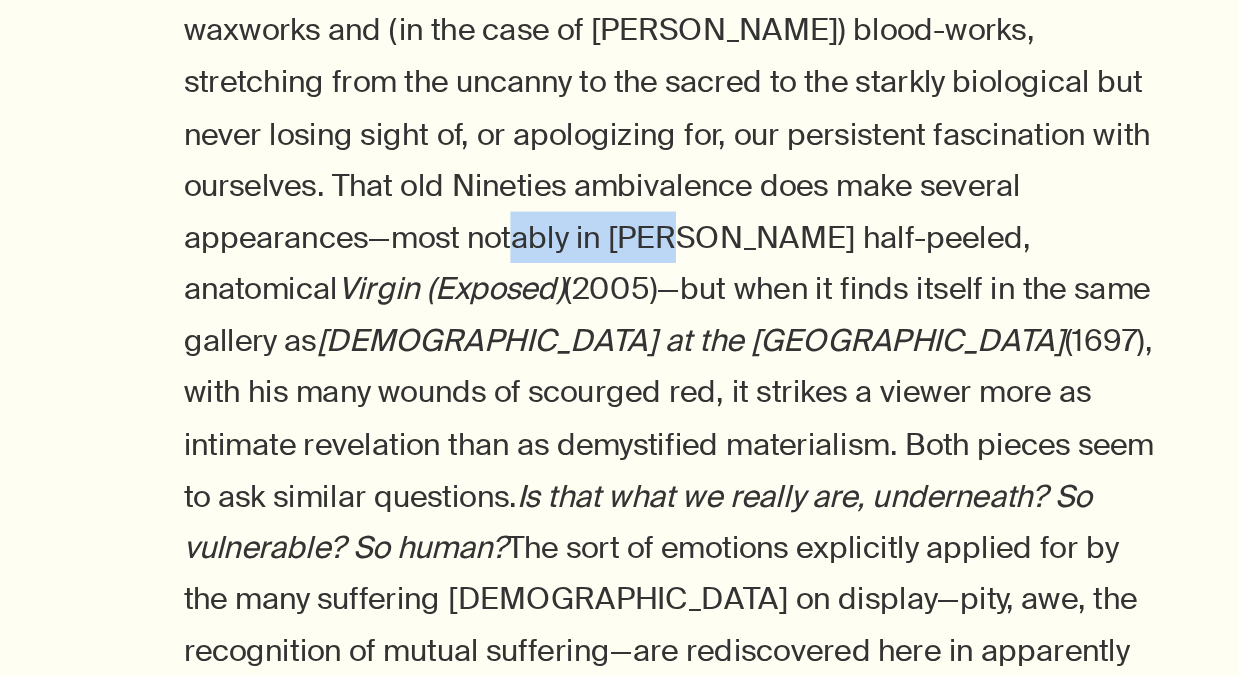 drag, startPoint x: 612, startPoint y: 474, endPoint x: 506, endPoint y: 469, distance: 106.11786 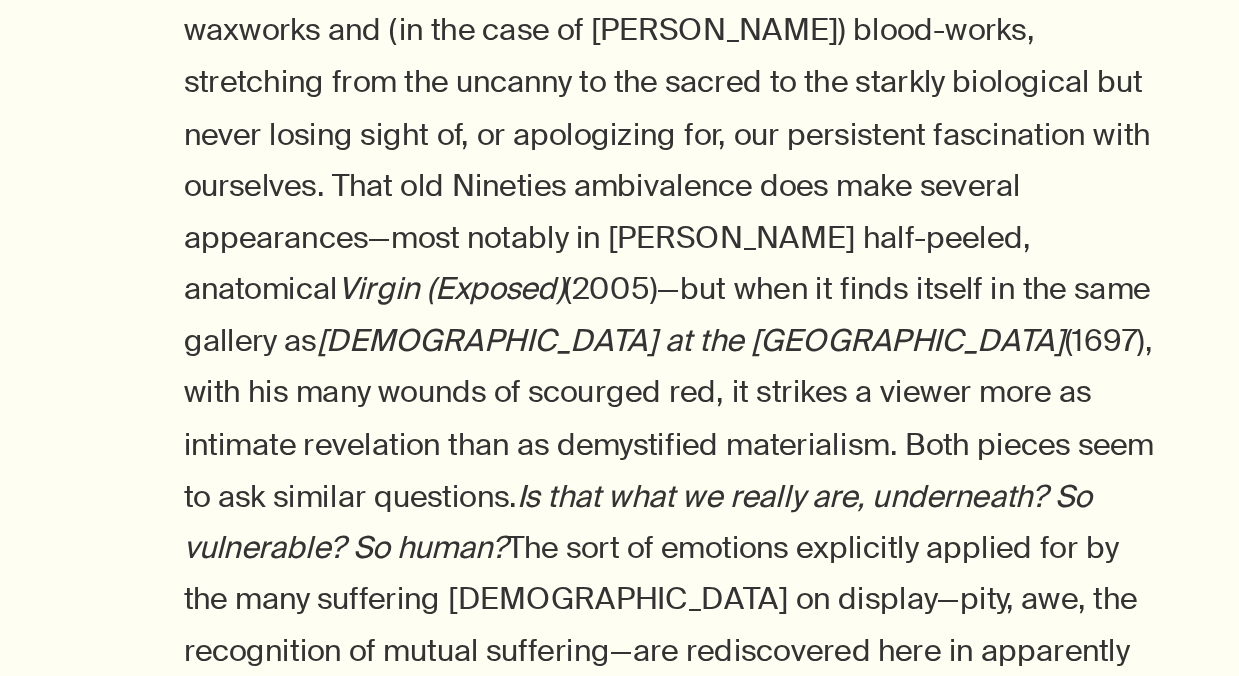 click on "This resurgent contemporary interest in the body, visible throughout the art world, was given particular breadth in the Met [PERSON_NAME] recent survey Like Life, which tracked two thousand years of fraught history—Renaissance pietàs beside twenty-first-century polychrome mannequins, automatons and death masks, waxworks and (in the case of [PERSON_NAME]) blood-works, stretching from the uncanny to the sacred to the starkly biological but never losing sight of, or apologizing for, our persistent fascination with ourselves. That old Nineties ambivalence does make several appearances—most notably in [PERSON_NAME] half-peeled, anatomical  Virgin (Exposed)  (2005)—but when it finds itself in the same gallery as  [DEMOGRAPHIC_DATA] at the Column  (1697), with his many wounds of scourged red, it strikes a viewer more as intimate revelation than as demystified materialism. Both pieces seem to ask similar questions.  Is that what we really are, underneath? So vulnerable? So human? Untitled a.k.a. The Sitter Action 105" at bounding box center (774, 812) 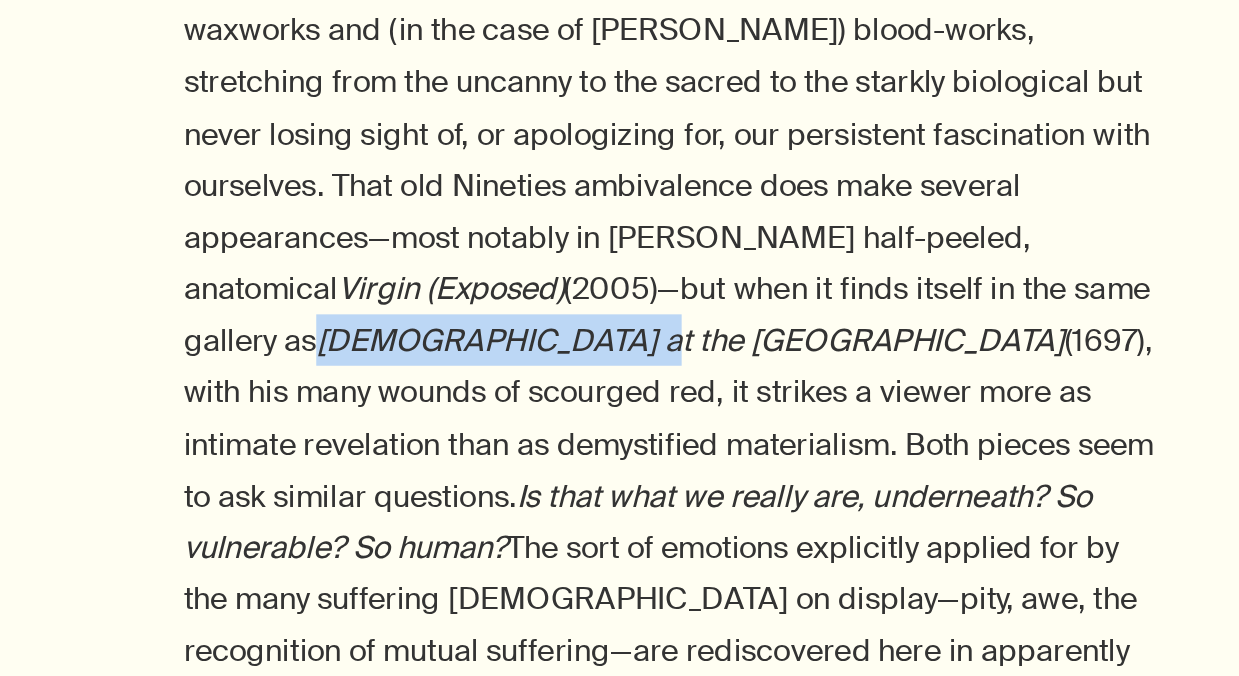 drag, startPoint x: 815, startPoint y: 502, endPoint x: 961, endPoint y: 508, distance: 146.12323 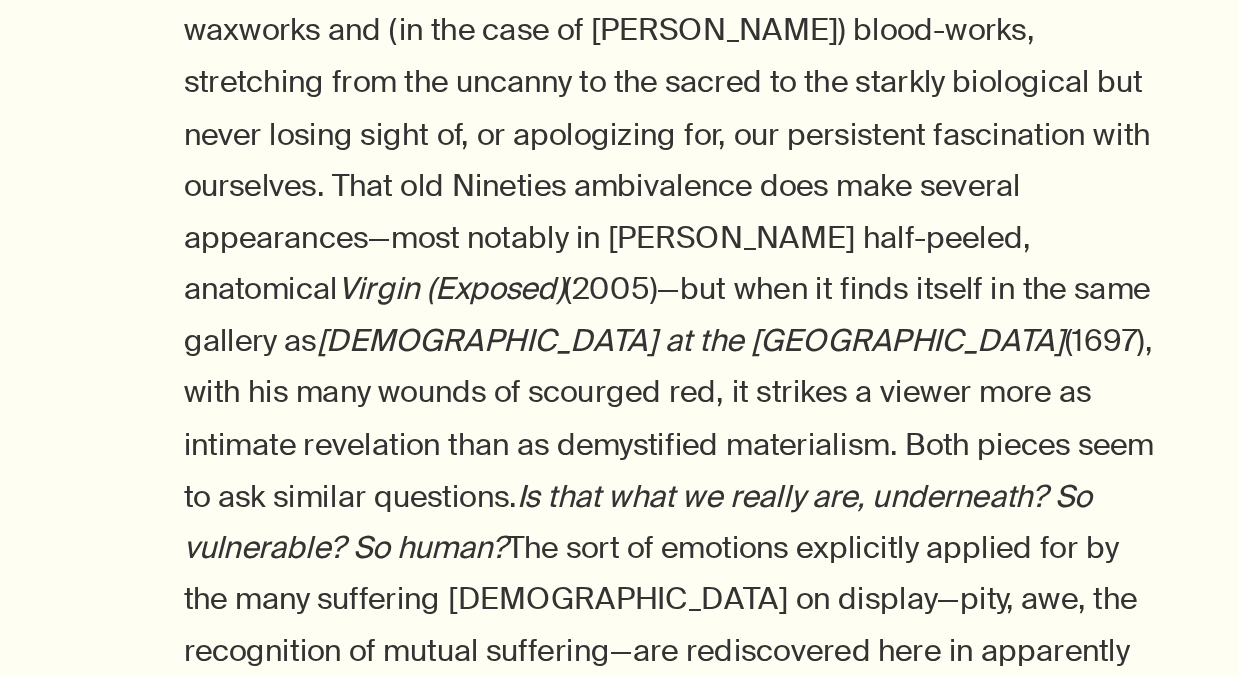 click on "This resurgent contemporary interest in the body, visible throughout the art world, was given particular breadth in the Met [PERSON_NAME] recent survey Like Life, which tracked two thousand years of fraught history—Renaissance pietàs beside twenty-first-century polychrome mannequins, automatons and death masks, waxworks and (in the case of [PERSON_NAME]) blood-works, stretching from the uncanny to the sacred to the starkly biological but never losing sight of, or apologizing for, our persistent fascination with ourselves. That old Nineties ambivalence does make several appearances—most notably in [PERSON_NAME] half-peeled, anatomical  Virgin (Exposed)  (2005)—but when it finds itself in the same gallery as  [DEMOGRAPHIC_DATA] at the Column  (1697), with his many wounds of scourged red, it strikes a viewer more as intimate revelation than as demystified materialism. Both pieces seem to ask similar questions.  Is that what we really are, underneath? So vulnerable? So human? Untitled a.k.a. The Sitter Action 105" at bounding box center (774, 812) 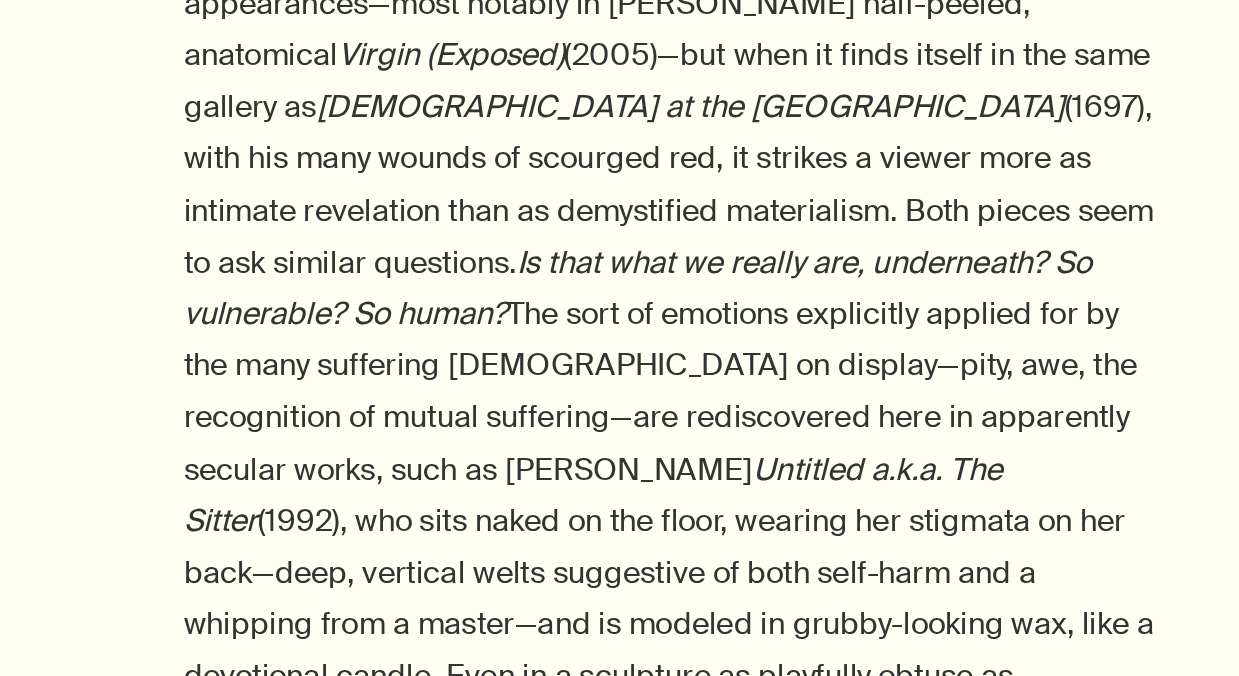 scroll, scrollTop: 1723, scrollLeft: 0, axis: vertical 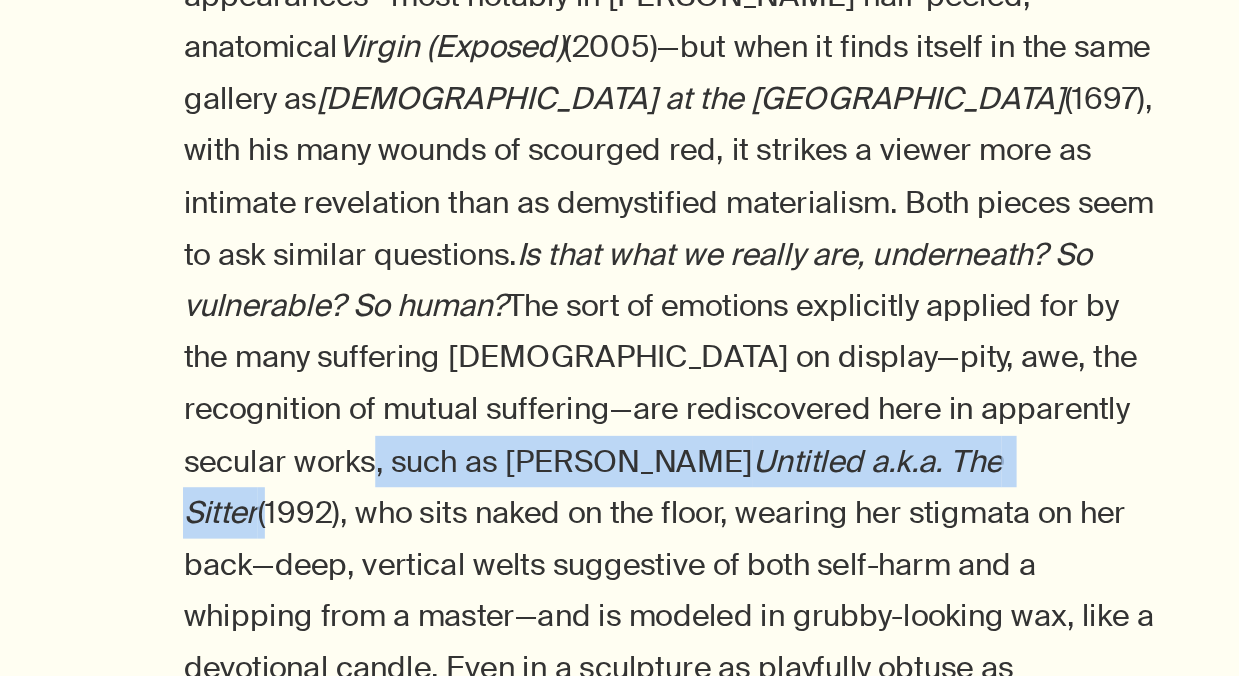 drag, startPoint x: 841, startPoint y: 561, endPoint x: 576, endPoint y: 555, distance: 265.0679 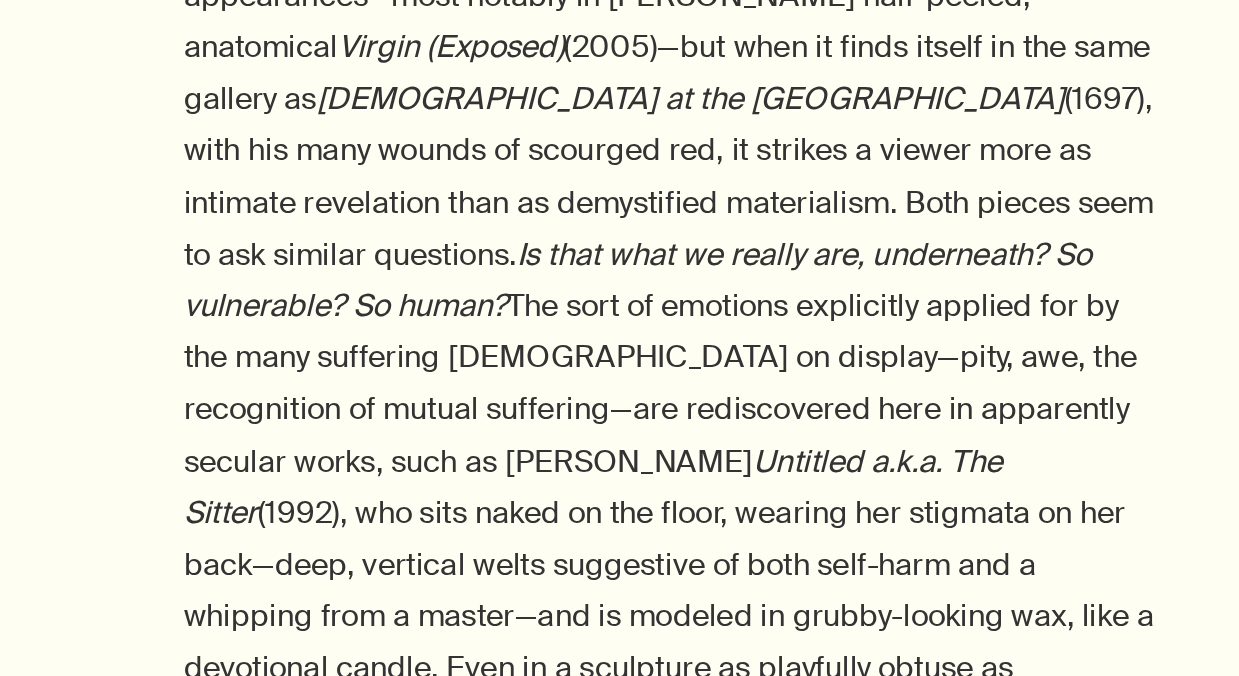 click on "This resurgent contemporary interest in the body, visible throughout the art world, was given particular breadth in the Met [PERSON_NAME] recent survey Like Life, which tracked two thousand years of fraught history—Renaissance pietàs beside twenty-first-century polychrome mannequins, automatons and death masks, waxworks and (in the case of [PERSON_NAME]) blood-works, stretching from the uncanny to the sacred to the starkly biological but never losing sight of, or apologizing for, our persistent fascination with ourselves. That old Nineties ambivalence does make several appearances—most notably in [PERSON_NAME] half-peeled, anatomical  Virgin (Exposed)  (2005)—but when it finds itself in the same gallery as  [DEMOGRAPHIC_DATA] at the Column  (1697), with his many wounds of scourged red, it strikes a viewer more as intimate revelation than as demystified materialism. Both pieces seem to ask similar questions.  Is that what we really are, underneath? So vulnerable? So human? Untitled a.k.a. The Sitter Action 105" at bounding box center (774, 685) 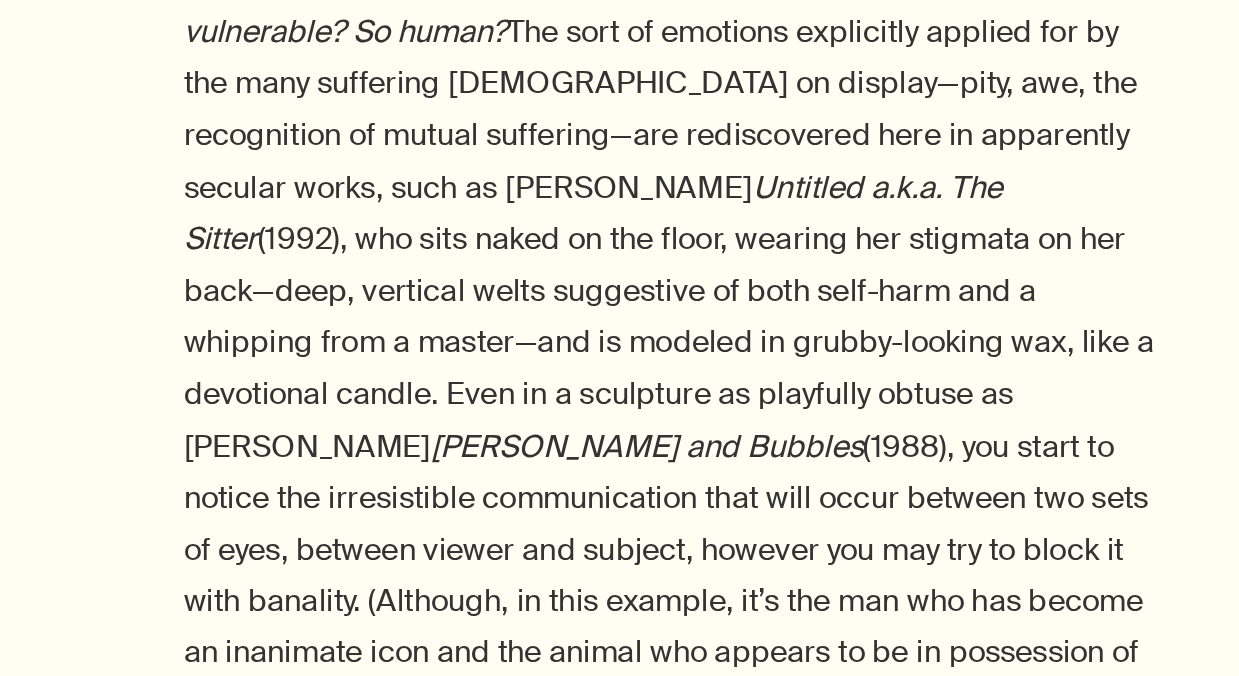 scroll, scrollTop: 1867, scrollLeft: 0, axis: vertical 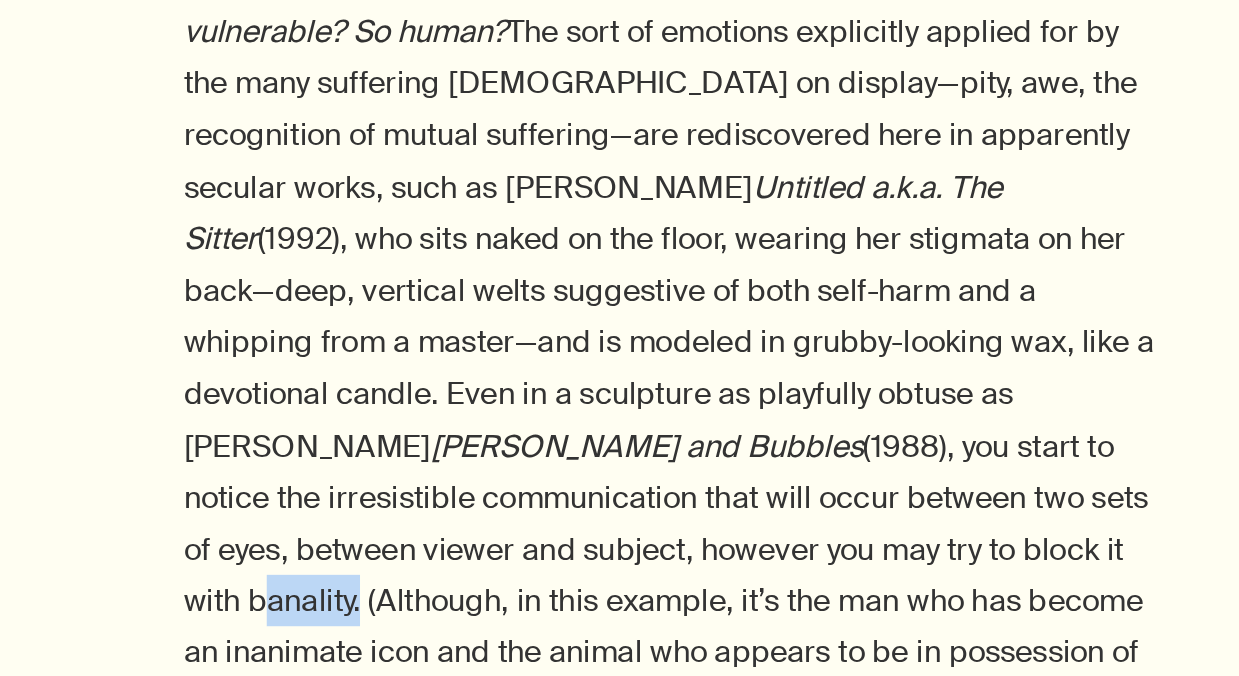 drag, startPoint x: 833, startPoint y: 611, endPoint x: 778, endPoint y: 604, distance: 55.443665 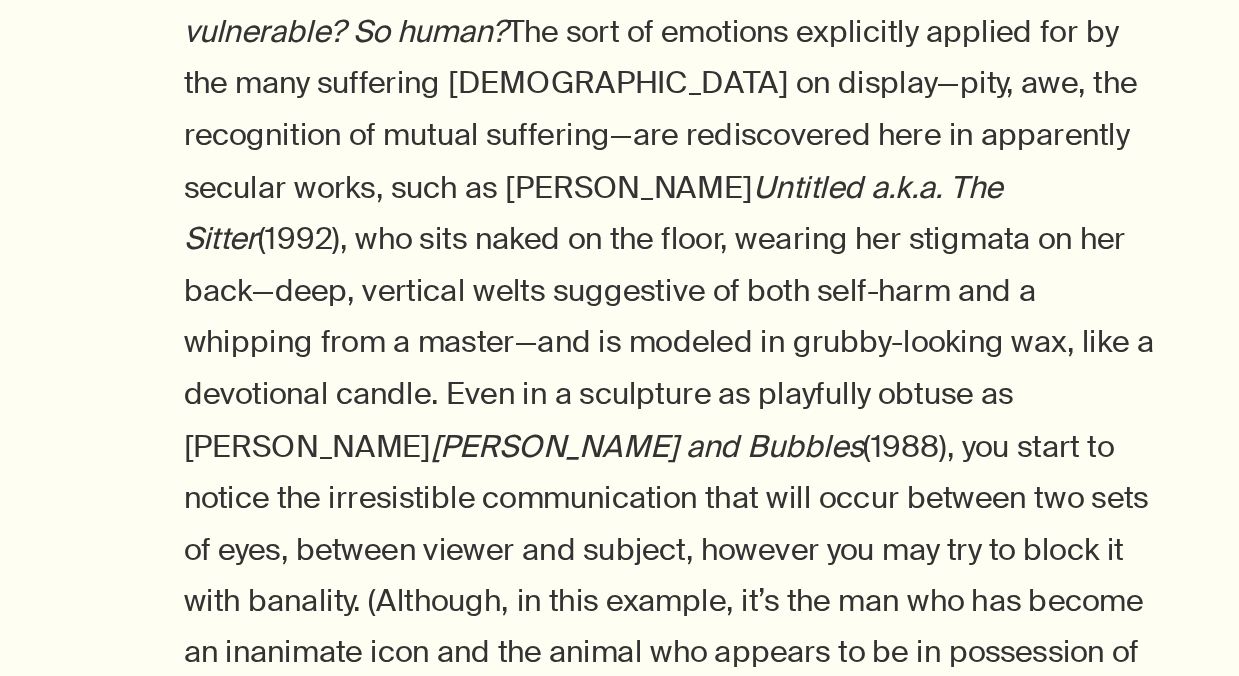 click on "This resurgent contemporary interest in the body, visible throughout the art world, was given particular breadth in the Met [PERSON_NAME] recent survey Like Life, which tracked two thousand years of fraught history—Renaissance pietàs beside twenty-first-century polychrome mannequins, automatons and death masks, waxworks and (in the case of [PERSON_NAME]) blood-works, stretching from the uncanny to the sacred to the starkly biological but never losing sight of, or apologizing for, our persistent fascination with ourselves. That old Nineties ambivalence does make several appearances—most notably in [PERSON_NAME] half-peeled, anatomical  Virgin (Exposed)  (2005)—but when it finds itself in the same gallery as  [DEMOGRAPHIC_DATA] at the Column  (1697), with his many wounds of scourged red, it strikes a viewer more as intimate revelation than as demystified materialism. Both pieces seem to ask similar questions.  Is that what we really are, underneath? So vulnerable? So human? Untitled a.k.a. The Sitter Action 105" at bounding box center [774, 541] 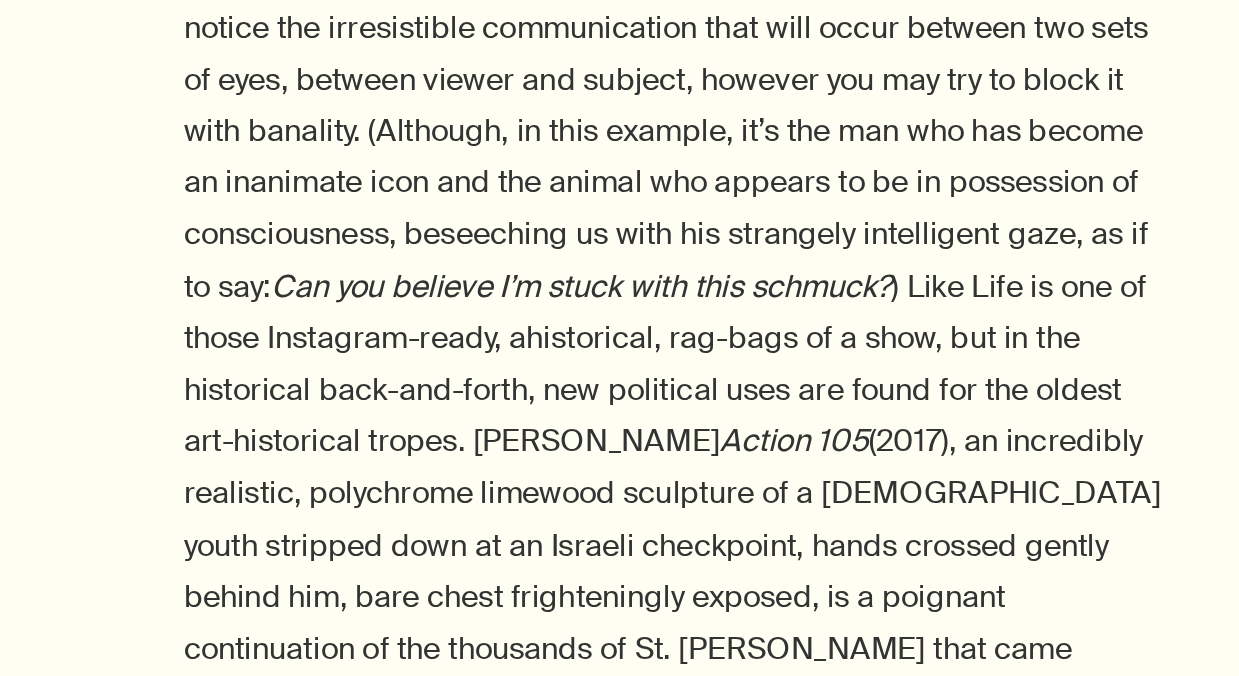 scroll, scrollTop: 2115, scrollLeft: 0, axis: vertical 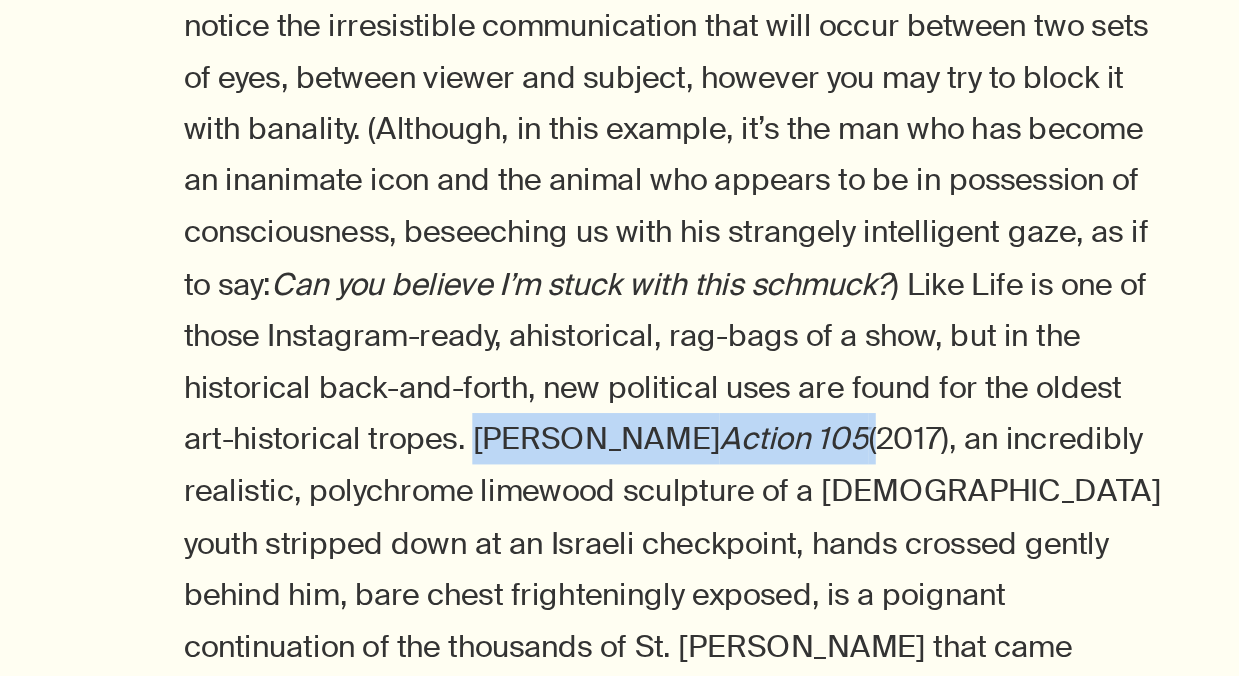 drag, startPoint x: 883, startPoint y: 528, endPoint x: 678, endPoint y: 560, distance: 207.48253 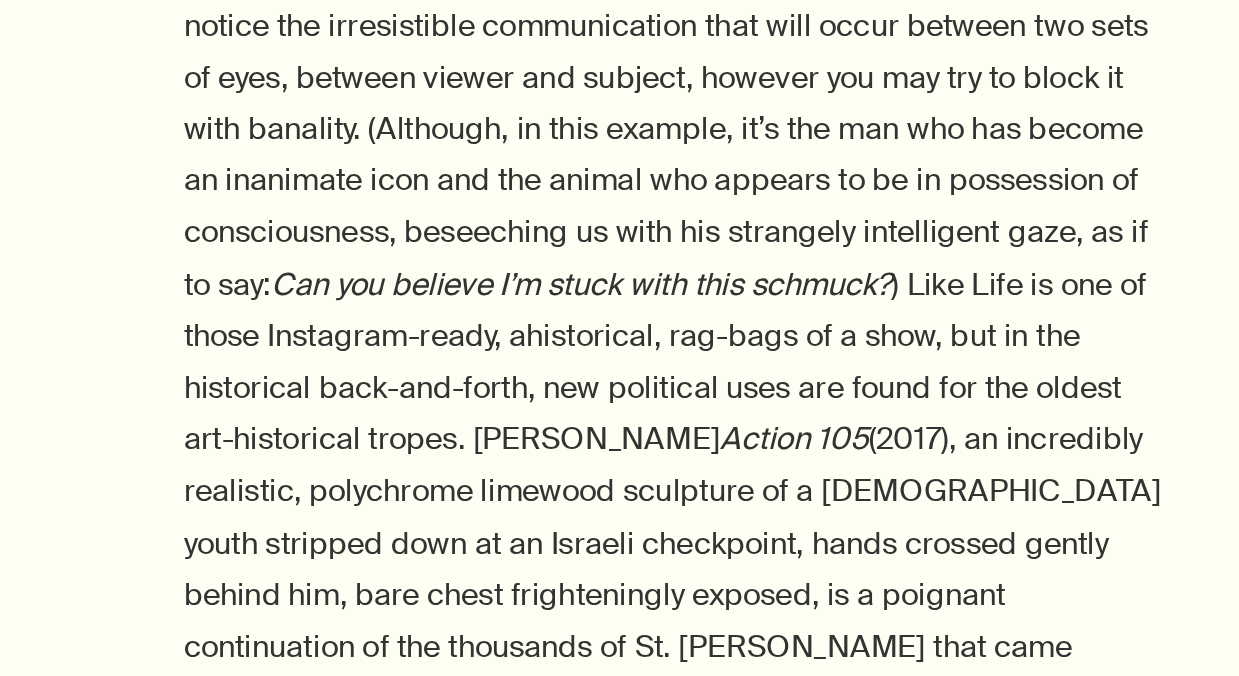 click on "This resurgent contemporary interest in the body, visible throughout the art world, was given particular breadth in the Met [PERSON_NAME] recent survey Like Life, which tracked two thousand years of fraught history—Renaissance pietàs beside twenty-first-century polychrome mannequins, automatons and death masks, waxworks and (in the case of [PERSON_NAME]) blood-works, stretching from the uncanny to the sacred to the starkly biological but never losing sight of, or apologizing for, our persistent fascination with ourselves. That old Nineties ambivalence does make several appearances—most notably in [PERSON_NAME] half-peeled, anatomical  Virgin (Exposed)  (2005)—but when it finds itself in the same gallery as  [DEMOGRAPHIC_DATA] at the Column  (1697), with his many wounds of scourged red, it strikes a viewer more as intimate revelation than as demystified materialism. Both pieces seem to ask similar questions.  Is that what we really are, underneath? So vulnerable? So human? Untitled a.k.a. The Sitter Action 105" at bounding box center (774, 293) 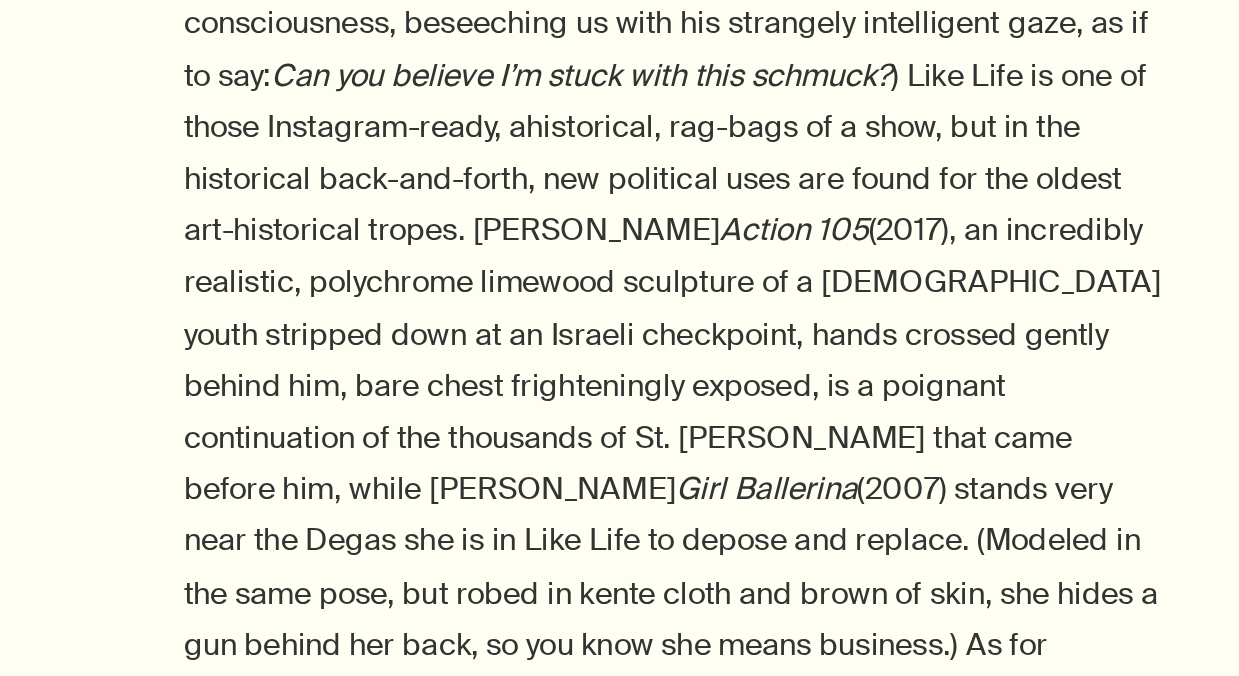 scroll, scrollTop: 2228, scrollLeft: 0, axis: vertical 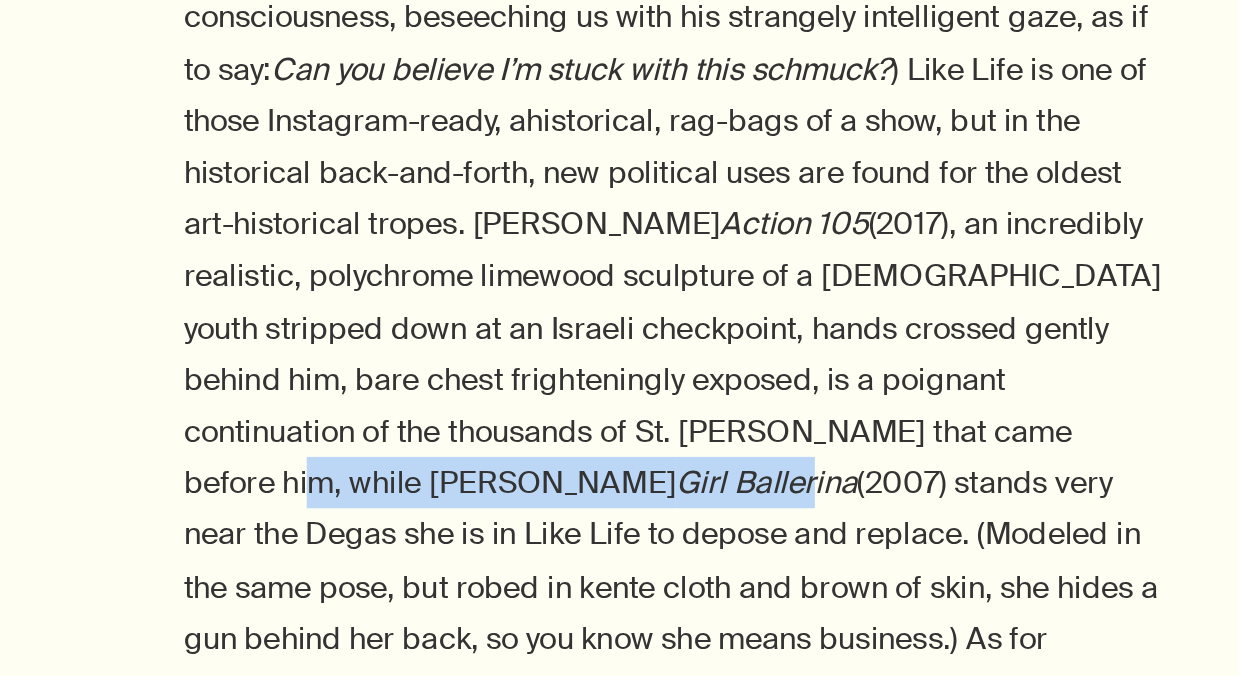 drag, startPoint x: 808, startPoint y: 551, endPoint x: 557, endPoint y: 577, distance: 252.34302 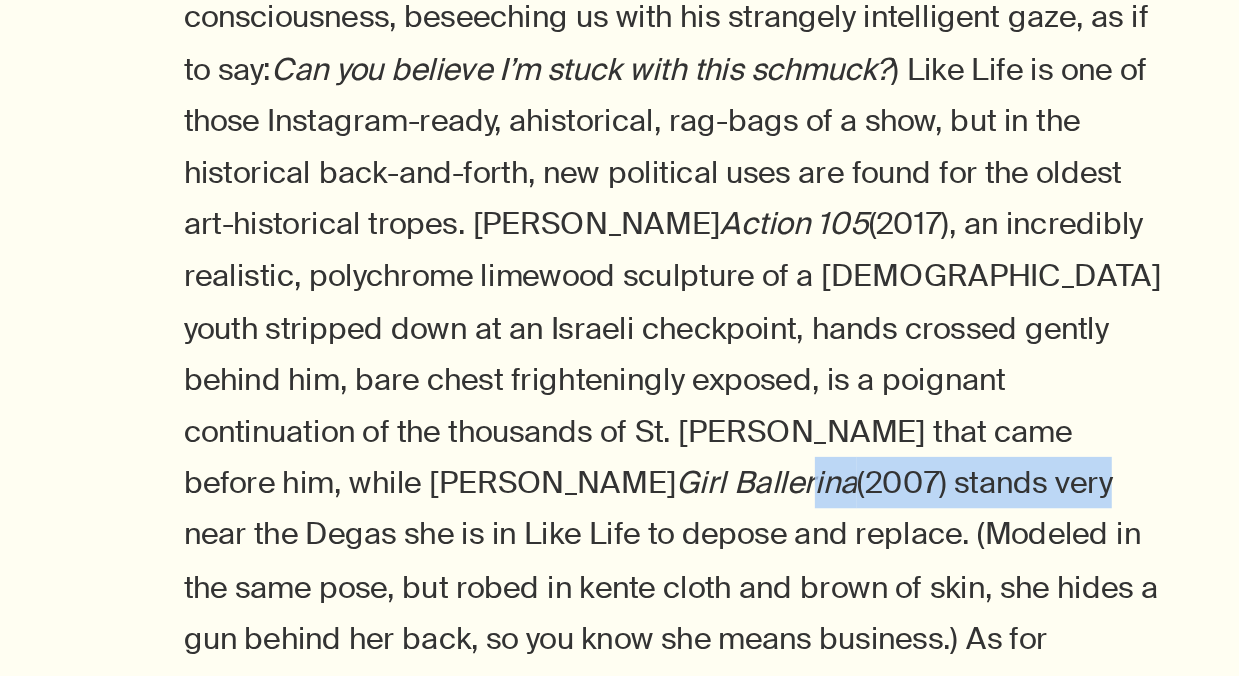 drag, startPoint x: 557, startPoint y: 577, endPoint x: 711, endPoint y: 580, distance: 154.02922 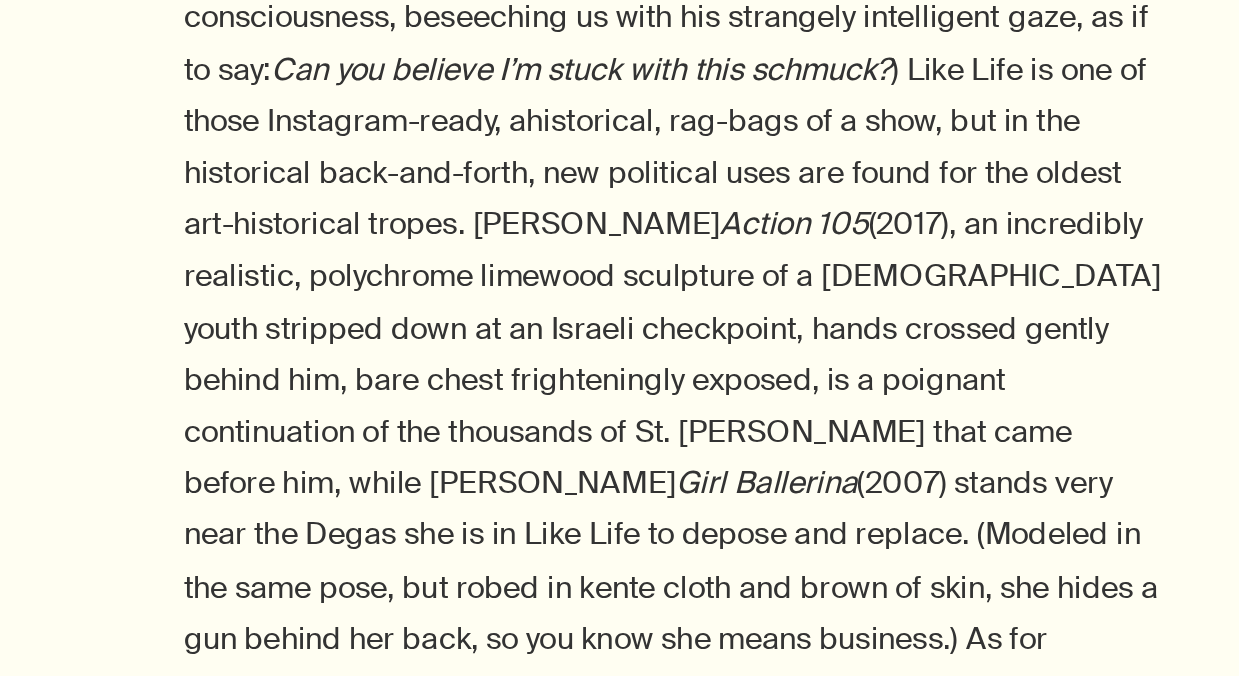 click on "This resurgent contemporary interest in the body, visible throughout the art world, was given particular breadth in the Met [PERSON_NAME] recent survey Like Life, which tracked two thousand years of fraught history—Renaissance pietàs beside twenty-first-century polychrome mannequins, automatons and death masks, waxworks and (in the case of [PERSON_NAME]) blood-works, stretching from the uncanny to the sacred to the starkly biological but never losing sight of, or apologizing for, our persistent fascination with ourselves. That old Nineties ambivalence does make several appearances—most notably in [PERSON_NAME] half-peeled, anatomical  Virgin (Exposed)  (2005)—but when it finds itself in the same gallery as  [DEMOGRAPHIC_DATA] at the Column  (1697), with his many wounds of scourged red, it strikes a viewer more as intimate revelation than as demystified materialism. Both pieces seem to ask similar questions.  Is that what we really are, underneath? So vulnerable? So human? Untitled a.k.a. The Sitter Action 105" at bounding box center [774, 180] 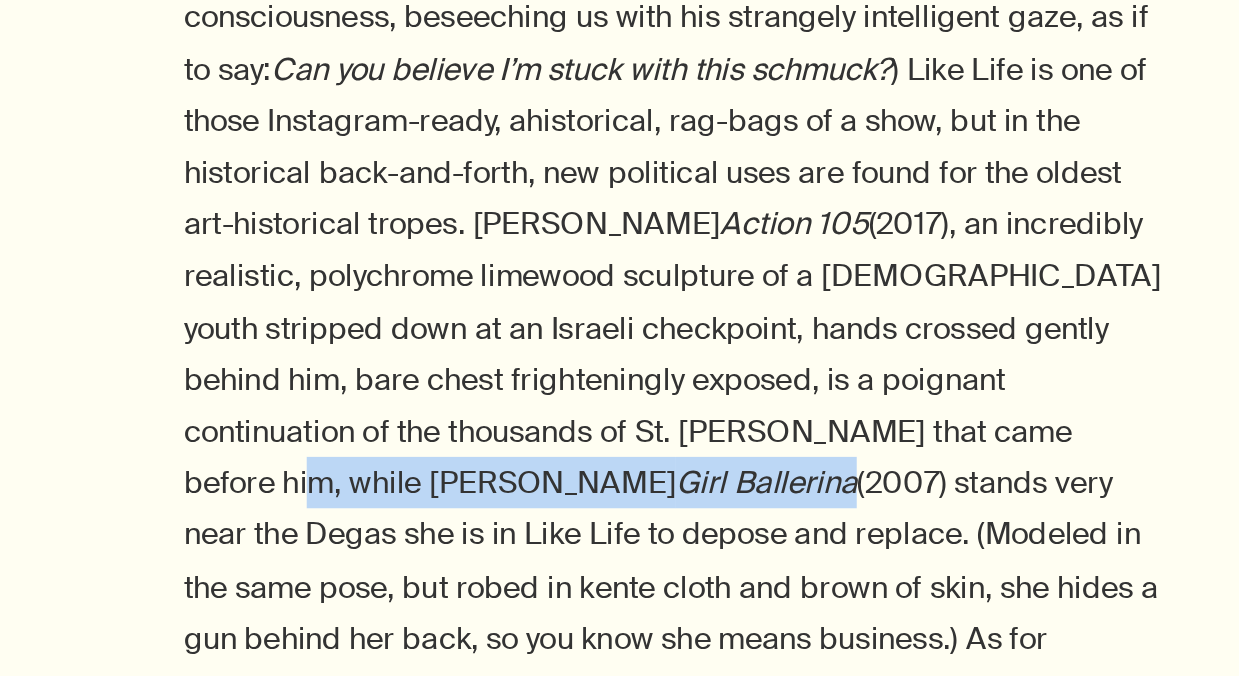 drag, startPoint x: 811, startPoint y: 545, endPoint x: 582, endPoint y: 573, distance: 230.70544 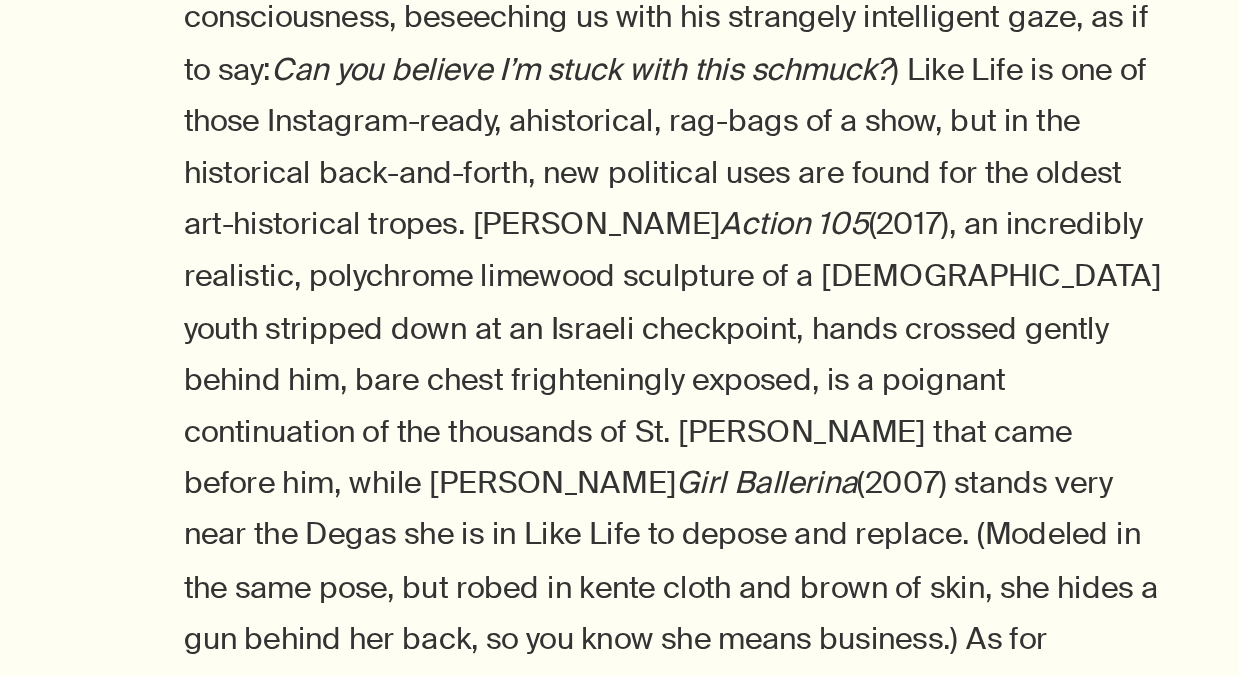 click on "This resurgent contemporary interest in the body, visible throughout the art world, was given particular breadth in the Met [PERSON_NAME] recent survey Like Life, which tracked two thousand years of fraught history—Renaissance pietàs beside twenty-first-century polychrome mannequins, automatons and death masks, waxworks and (in the case of [PERSON_NAME]) blood-works, stretching from the uncanny to the sacred to the starkly biological but never losing sight of, or apologizing for, our persistent fascination with ourselves. That old Nineties ambivalence does make several appearances—most notably in [PERSON_NAME] half-peeled, anatomical  Virgin (Exposed)  (2005)—but when it finds itself in the same gallery as  [DEMOGRAPHIC_DATA] at the Column  (1697), with his many wounds of scourged red, it strikes a viewer more as intimate revelation than as demystified materialism. Both pieces seem to ask similar questions.  Is that what we really are, underneath? So vulnerable? So human? Untitled a.k.a. The Sitter Action 105" at bounding box center [774, 180] 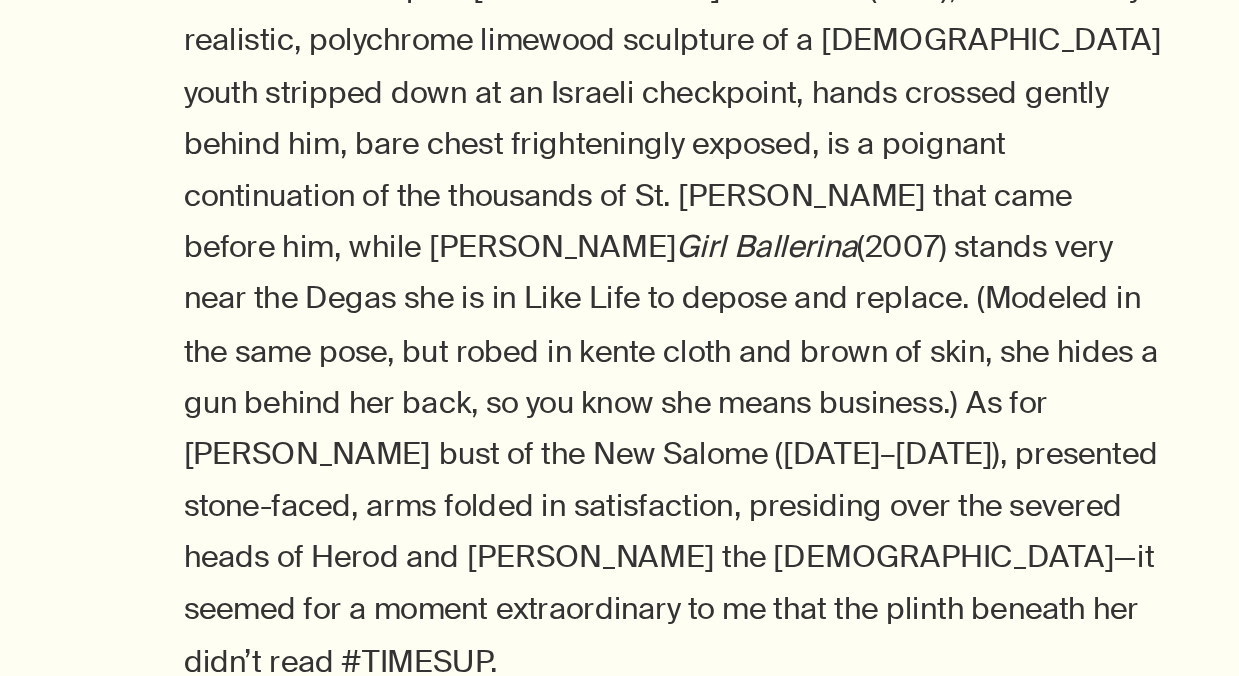 scroll, scrollTop: 2354, scrollLeft: 0, axis: vertical 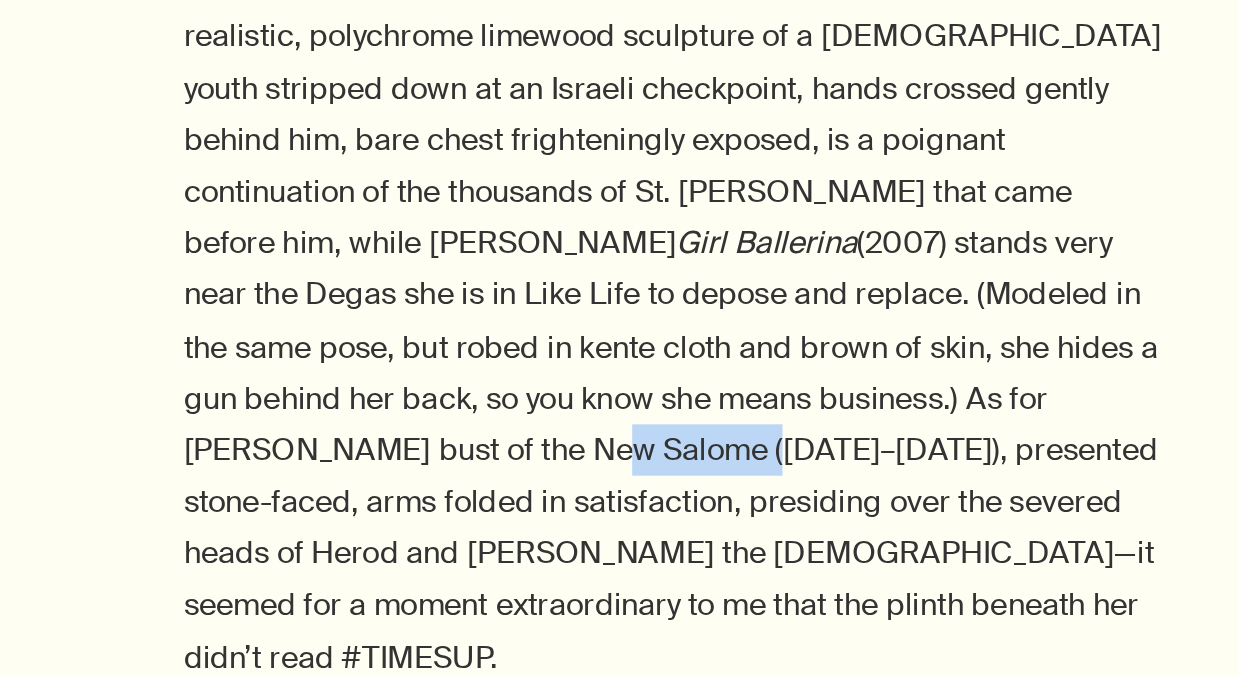 drag, startPoint x: 916, startPoint y: 532, endPoint x: 1006, endPoint y: 533, distance: 90.005554 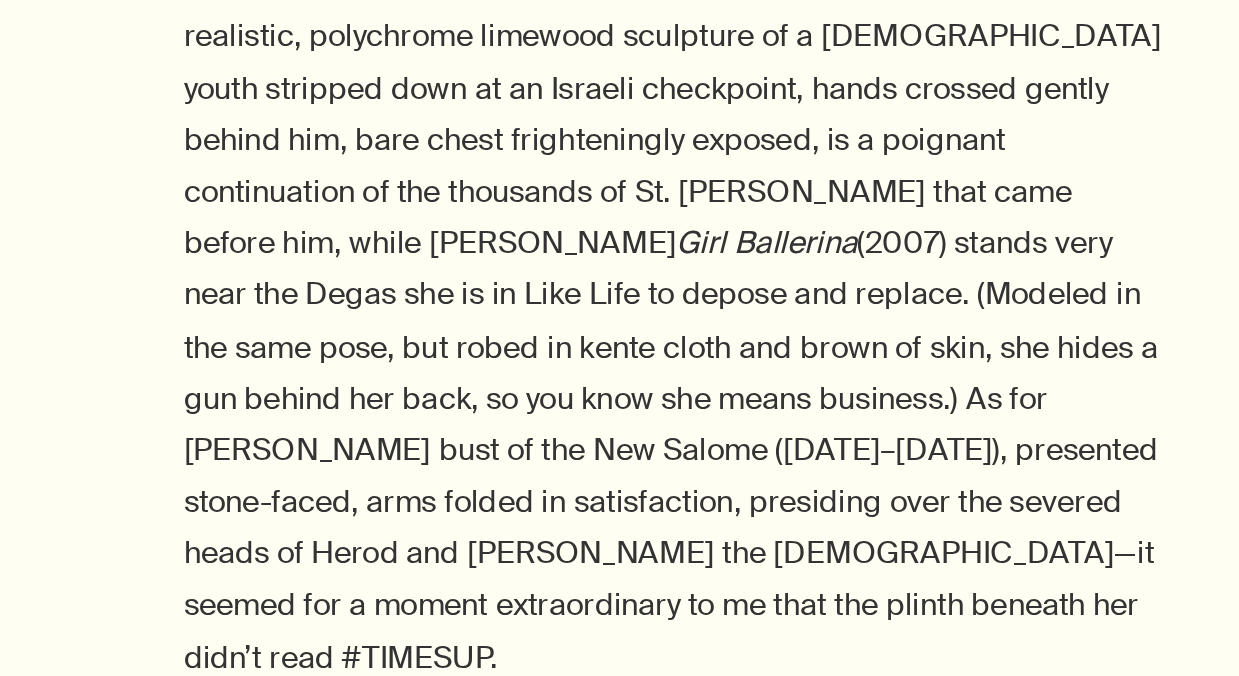 click on "This resurgent contemporary interest in the body, visible throughout the art world, was given particular breadth in the Met [PERSON_NAME] recent survey Like Life, which tracked two thousand years of fraught history—Renaissance pietàs beside twenty-first-century polychrome mannequins, automatons and death masks, waxworks and (in the case of [PERSON_NAME]) blood-works, stretching from the uncanny to the sacred to the starkly biological but never losing sight of, or apologizing for, our persistent fascination with ourselves. That old Nineties ambivalence does make several appearances—most notably in [PERSON_NAME] half-peeled, anatomical  Virgin (Exposed)  (2005)—but when it finds itself in the same gallery as  [DEMOGRAPHIC_DATA] at the Column  (1697), with his many wounds of scourged red, it strikes a viewer more as intimate revelation than as demystified materialism. Both pieces seem to ask similar questions.  Is that what we really are, underneath? So vulnerable? So human? Untitled a.k.a. The Sitter Action 105" at bounding box center (774, 54) 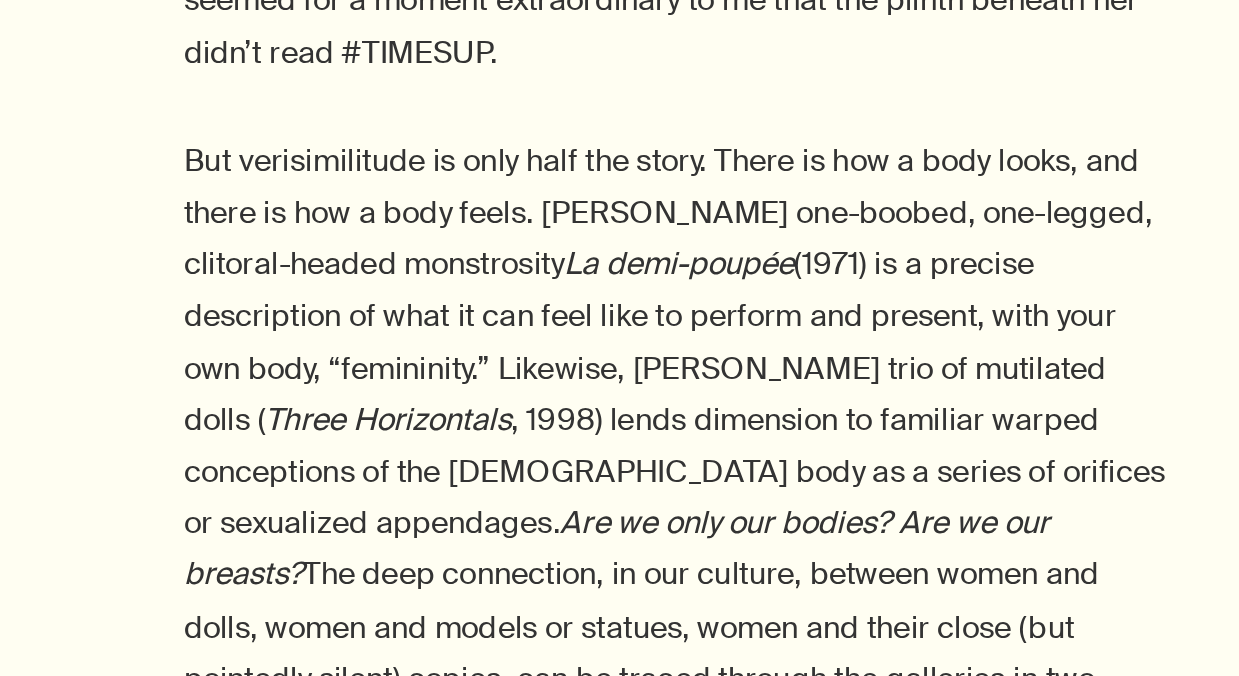 scroll, scrollTop: 2692, scrollLeft: 0, axis: vertical 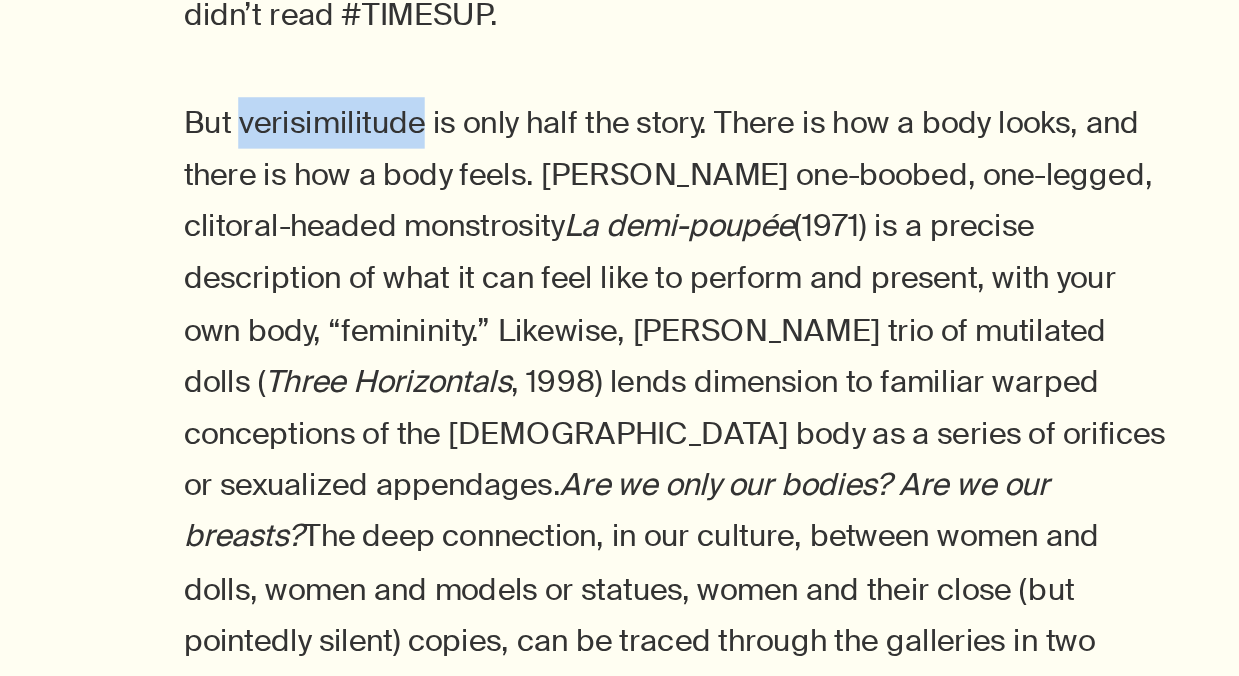 drag, startPoint x: 641, startPoint y: 359, endPoint x: 548, endPoint y: 356, distance: 93.04838 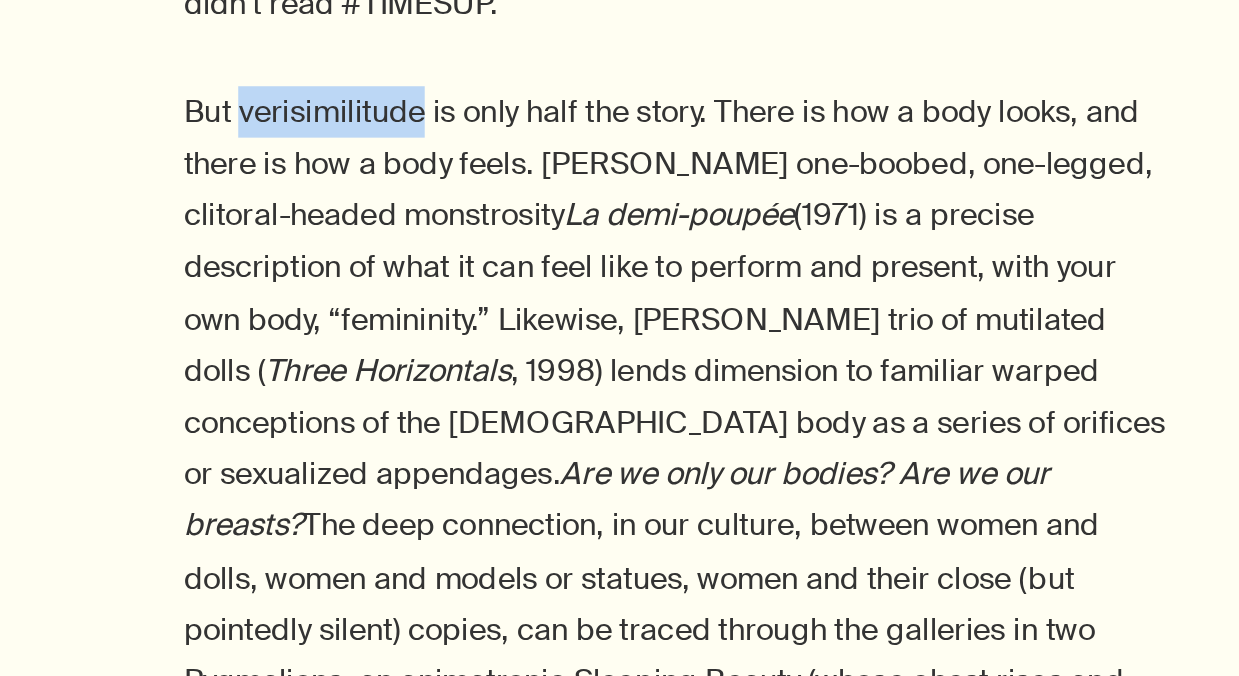 click on "But verisimilitude is only half the story. There is how a body looks, and there is how a body feels. [PERSON_NAME] one-boobed, one-legged, clitoral-headed monstrosity  La demi-poupée  (1971) is a precise description of what it can feel like to perform and present, with your own body, “femininity.” Likewise, [PERSON_NAME] trio of mutilated dolls ( Three Horizontals , 1998) lends dimension to familiar warped conceptions of the [DEMOGRAPHIC_DATA] body as a series of orifices or sexualized appendages.  Are we only our bodies? Are we our breasts?  The deep connection, in our culture, between women and dolls, women and models or statues, women and their close (but pointedly silent) copies, can be traced through the galleries in two Pygmalions, an animatronic Sleeping Beauty (whose chest rises and falls), and many dead-eyed mannequins, culminating in [PERSON_NAME] perversely comic  Self-Portrait with [PERSON_NAME] of [PERSON_NAME]" at bounding box center [774, 1018] 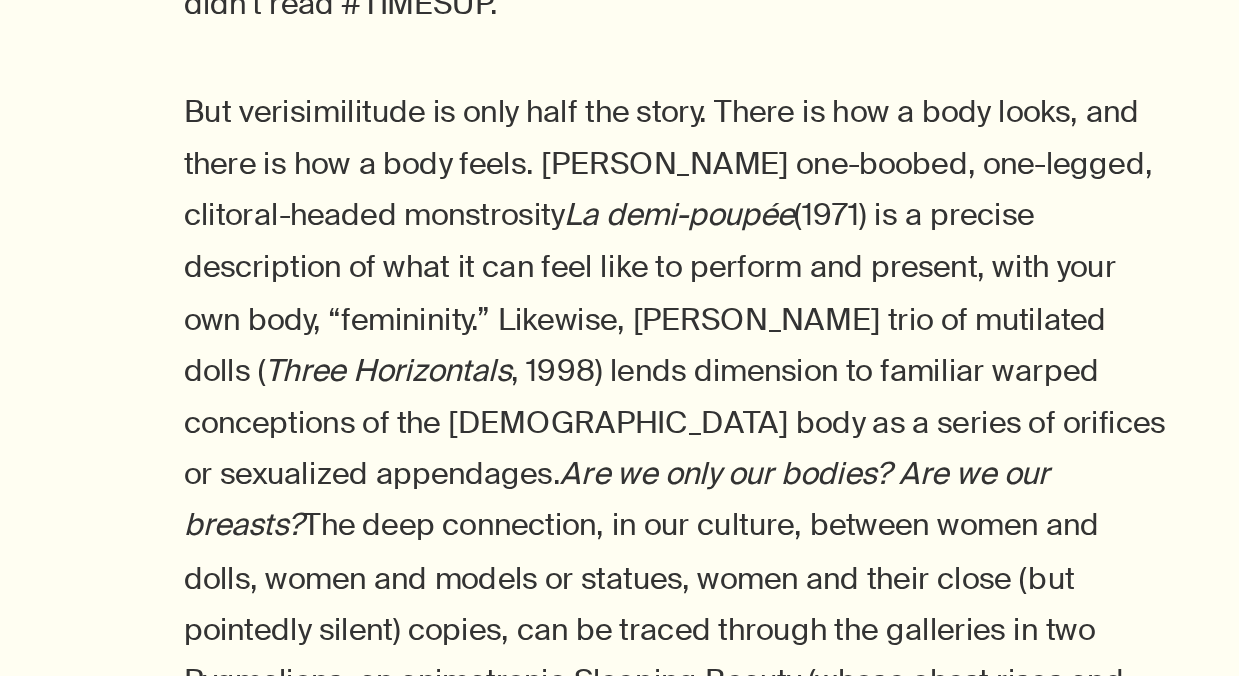 click on "La demi-poupée" at bounding box center (776, 433) 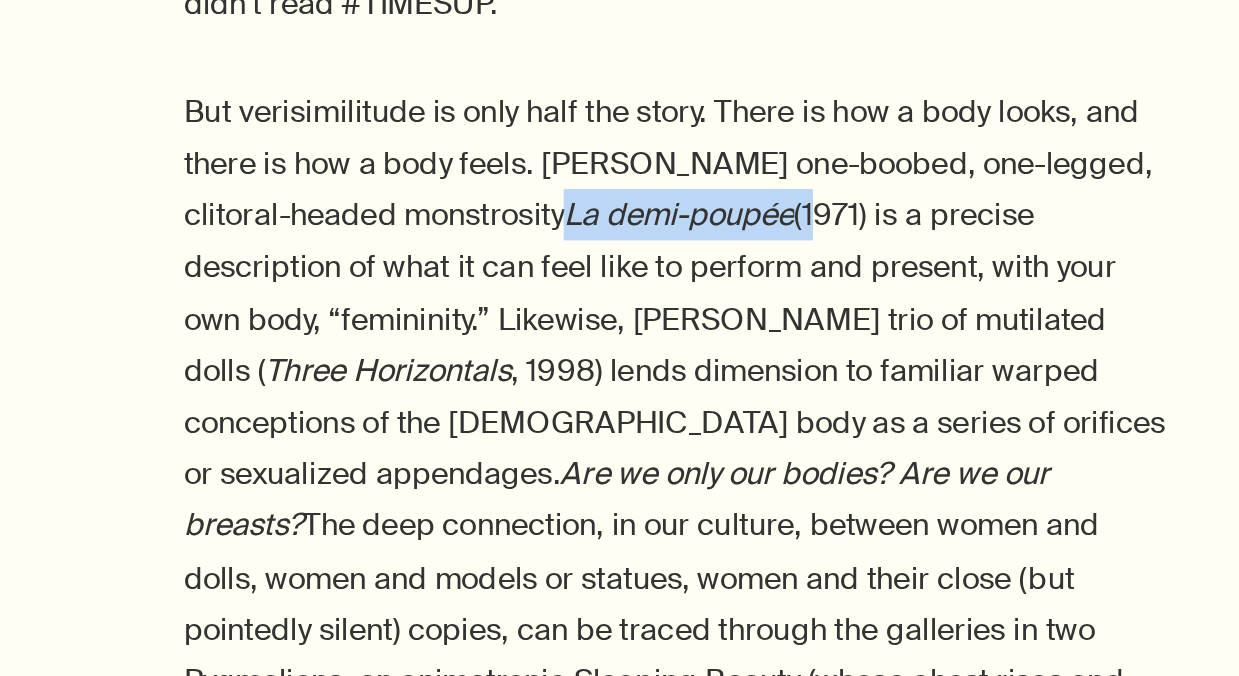 drag, startPoint x: 852, startPoint y: 406, endPoint x: 724, endPoint y: 403, distance: 128.03516 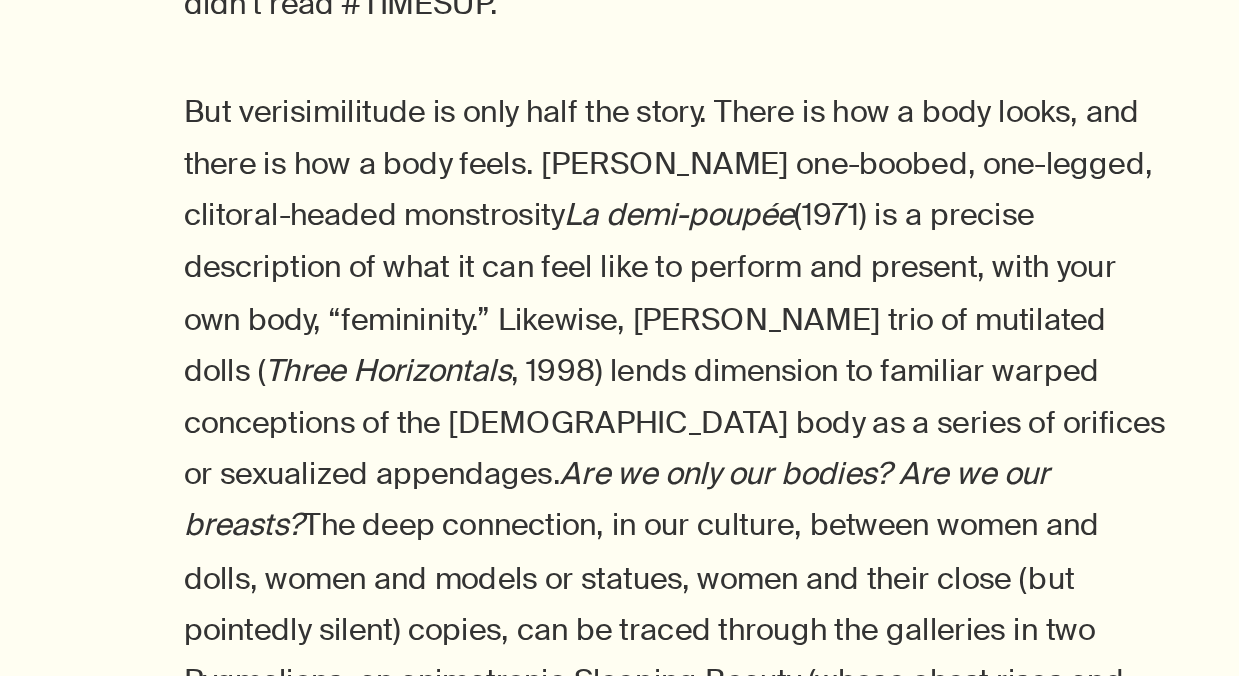 click on "But verisimilitude is only half the story. There is how a body looks, and there is how a body feels. [PERSON_NAME] one-boobed, one-legged, clitoral-headed monstrosity  La demi-poupée  (1971) is a precise description of what it can feel like to perform and present, with your own body, “femininity.” Likewise, [PERSON_NAME] trio of mutilated dolls ( Three Horizontals , 1998) lends dimension to familiar warped conceptions of the [DEMOGRAPHIC_DATA] body as a series of orifices or sexualized appendages.  Are we only our bodies? Are we our breasts?  The deep connection, in our culture, between women and dolls, women and models or statues, women and their close (but pointedly silent) copies, can be traced through the galleries in two Pygmalions, an animatronic Sleeping Beauty (whose chest rises and falls), and many dead-eyed mannequins, culminating in [PERSON_NAME] perversely comic  Self-Portrait with [PERSON_NAME] of [PERSON_NAME]" at bounding box center [774, 1018] 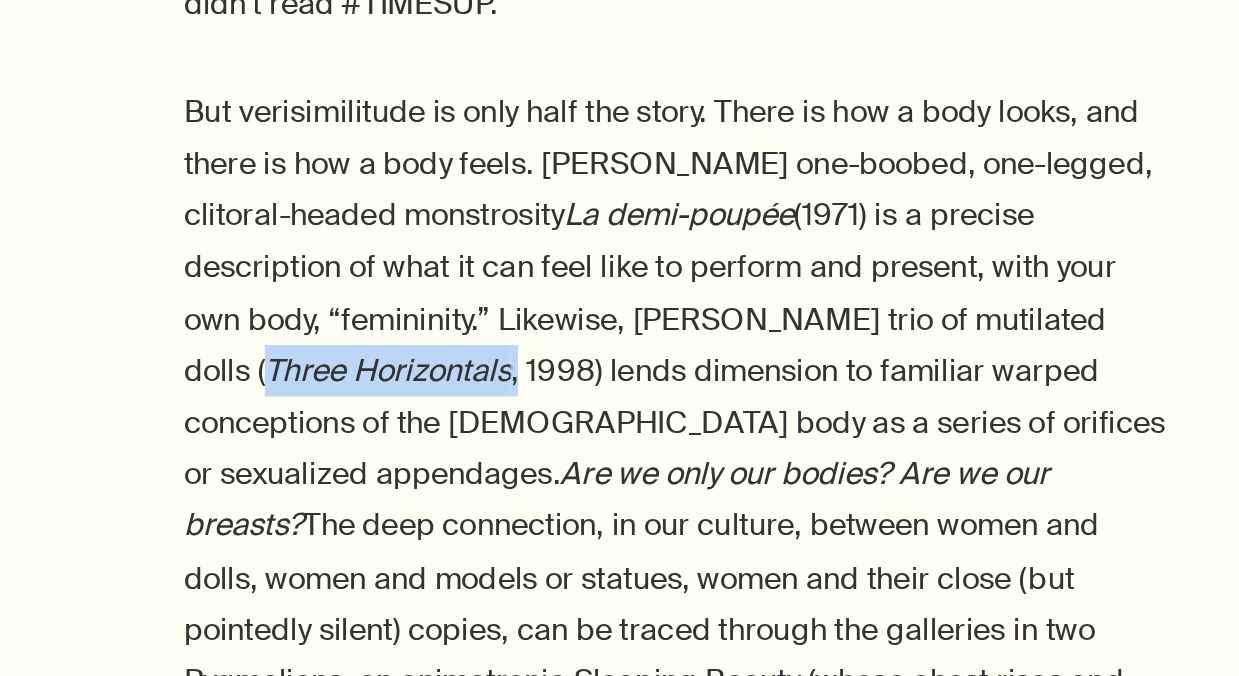 drag, startPoint x: 691, startPoint y: 491, endPoint x: 561, endPoint y: 487, distance: 130.06152 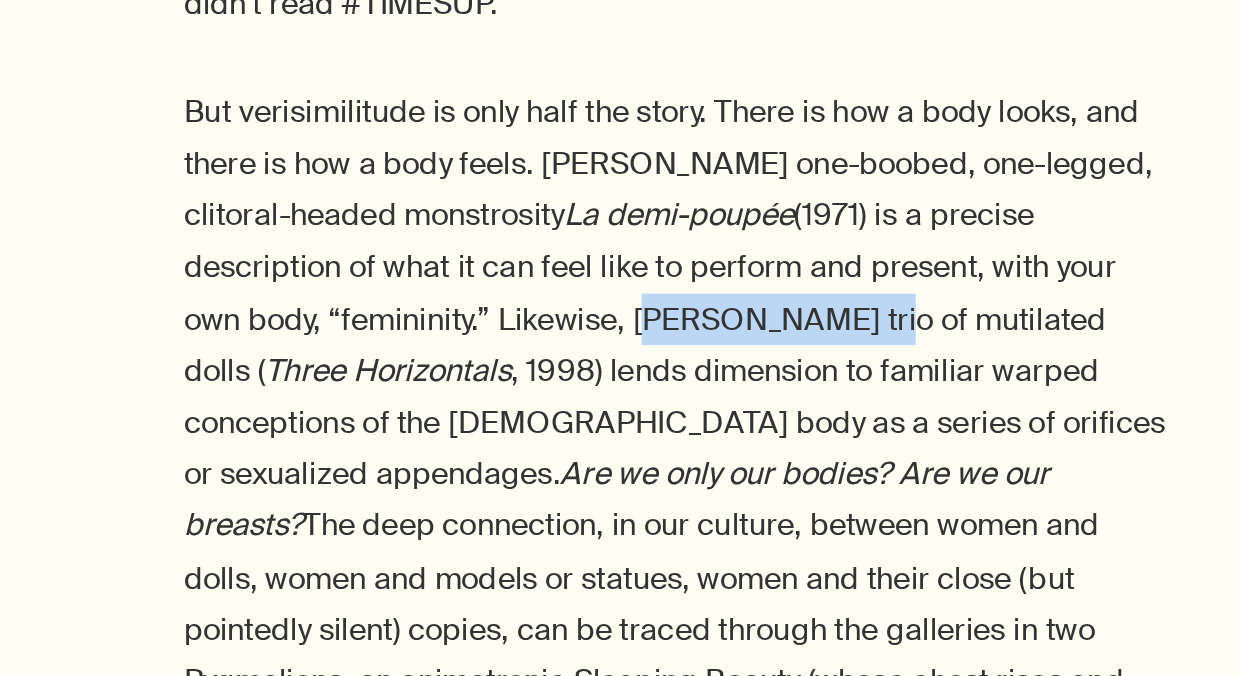 drag, startPoint x: 878, startPoint y: 463, endPoint x: 752, endPoint y: 458, distance: 126.09917 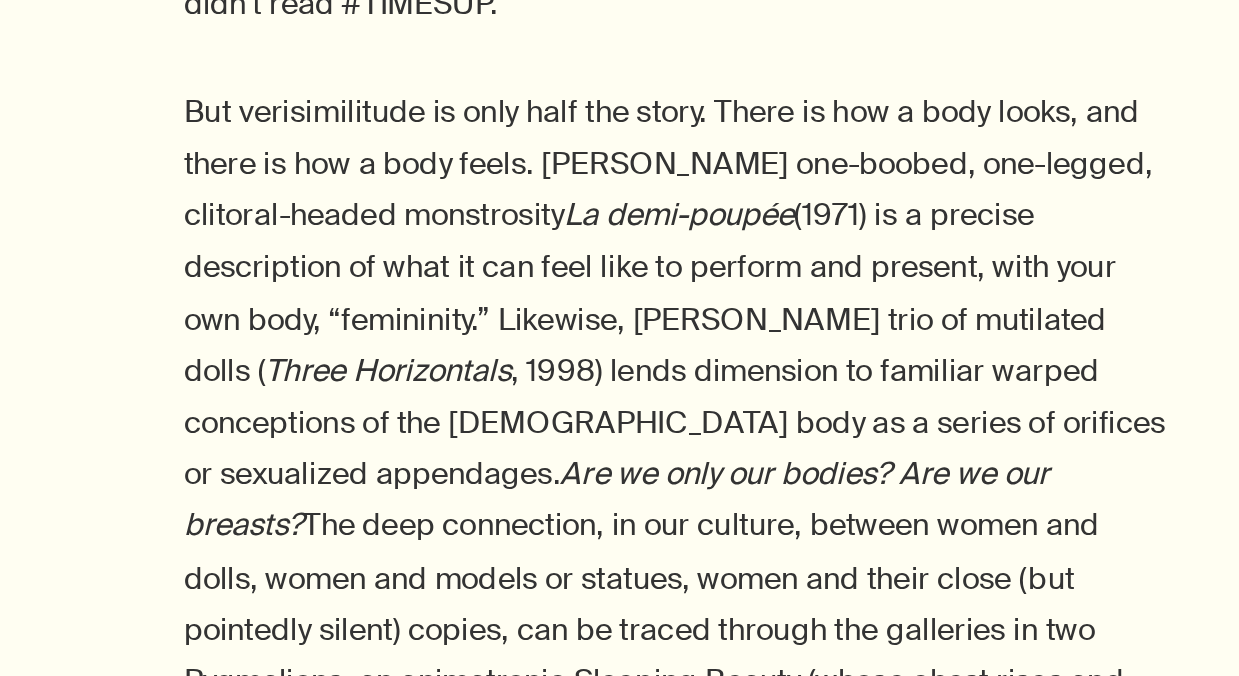 click on "But verisimilitude is only half the story. There is how a body looks, and there is how a body feels. [PERSON_NAME] one-boobed, one-legged, clitoral-headed monstrosity  La demi-poupée  (1971) is a precise description of what it can feel like to perform and present, with your own body, “femininity.” Likewise, [PERSON_NAME] trio of mutilated dolls ( Three Horizontals , 1998) lends dimension to familiar warped conceptions of the [DEMOGRAPHIC_DATA] body as a series of orifices or sexualized appendages.  Are we only our bodies? Are we our breasts?  The deep connection, in our culture, between women and dolls, women and models or statues, women and their close (but pointedly silent) copies, can be traced through the galleries in two Pygmalions, an animatronic Sleeping Beauty (whose chest rises and falls), and many dead-eyed mannequins, culminating in [PERSON_NAME] perversely comic  Self-Portrait with [PERSON_NAME] of [PERSON_NAME]" at bounding box center (774, 1018) 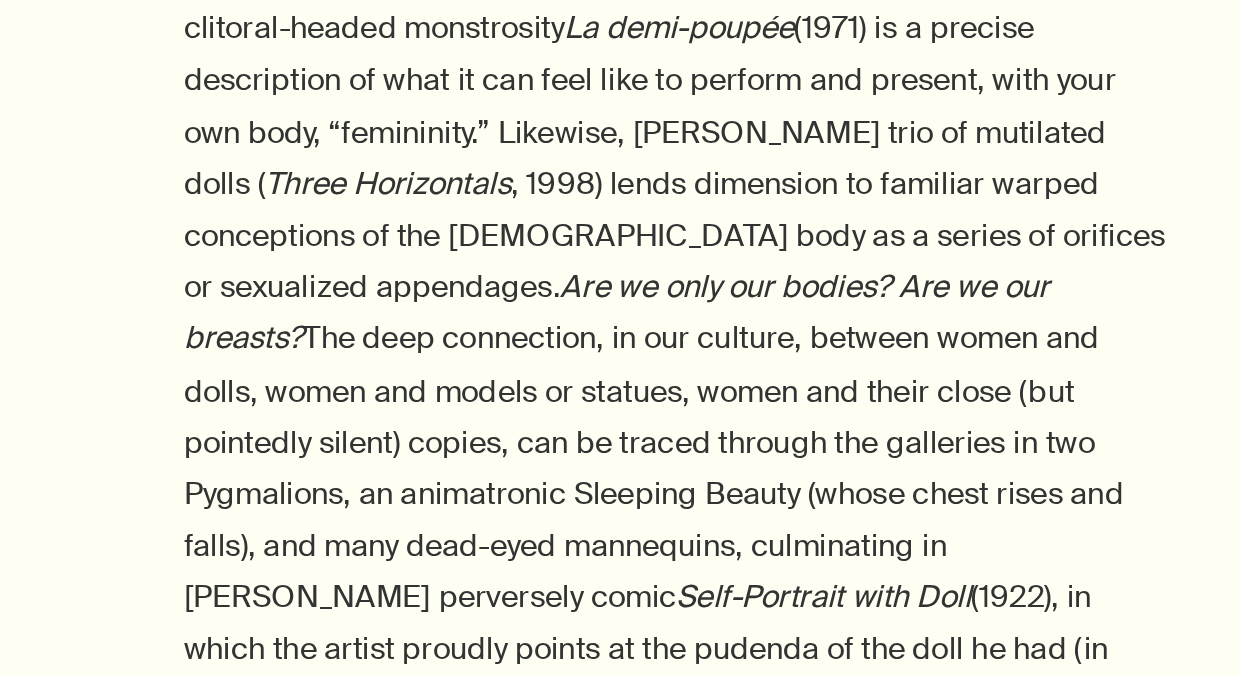 scroll, scrollTop: 2803, scrollLeft: 0, axis: vertical 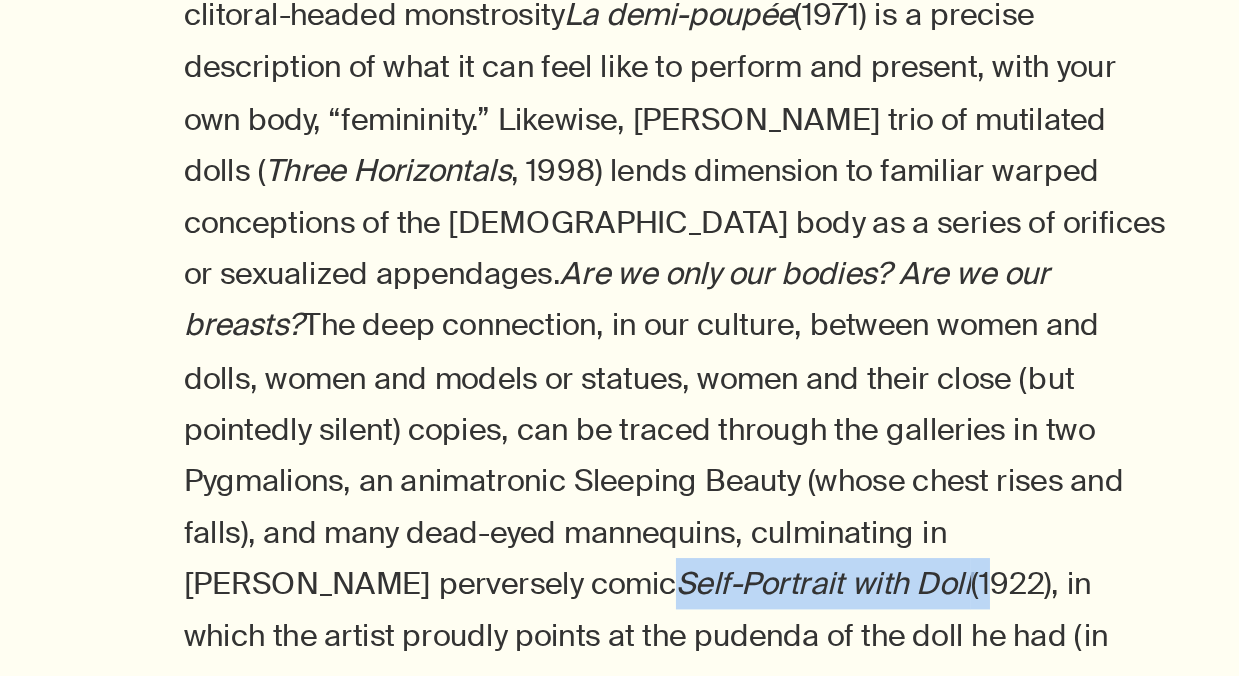 drag, startPoint x: 996, startPoint y: 575, endPoint x: 644, endPoint y: 596, distance: 352.62585 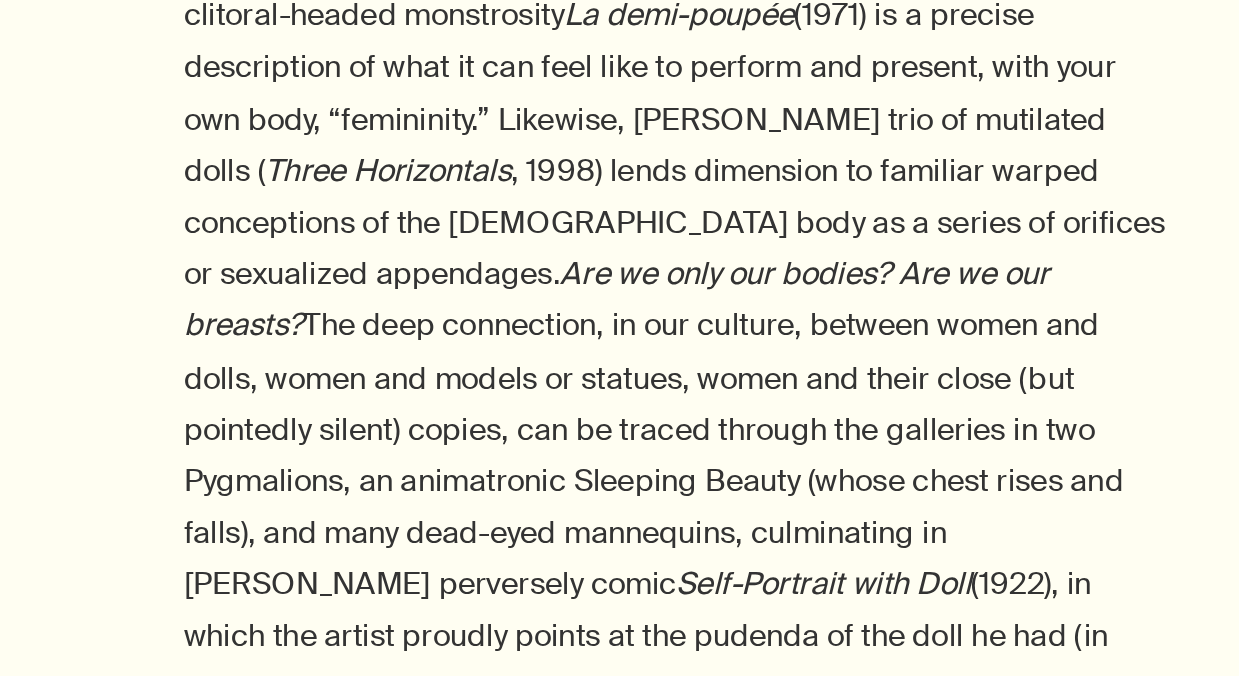 click on "But verisimilitude is only half the story. There is how a body looks, and there is how a body feels. [PERSON_NAME] one-boobed, one-legged, clitoral-headed monstrosity  La demi-poupée  (1971) is a precise description of what it can feel like to perform and present, with your own body, “femininity.” Likewise, [PERSON_NAME] trio of mutilated dolls ( Three Horizontals , 1998) lends dimension to familiar warped conceptions of the [DEMOGRAPHIC_DATA] body as a series of orifices or sexualized appendages.  Are we only our bodies? Are we our breasts?  The deep connection, in our culture, between women and dolls, women and models or statues, women and their close (but pointedly silent) copies, can be traced through the galleries in two Pygmalions, an animatronic Sleeping Beauty (whose chest rises and falls), and many dead-eyed mannequins, culminating in [PERSON_NAME] perversely comic  Self-Portrait with [PERSON_NAME] of [PERSON_NAME]" at bounding box center [774, 913] 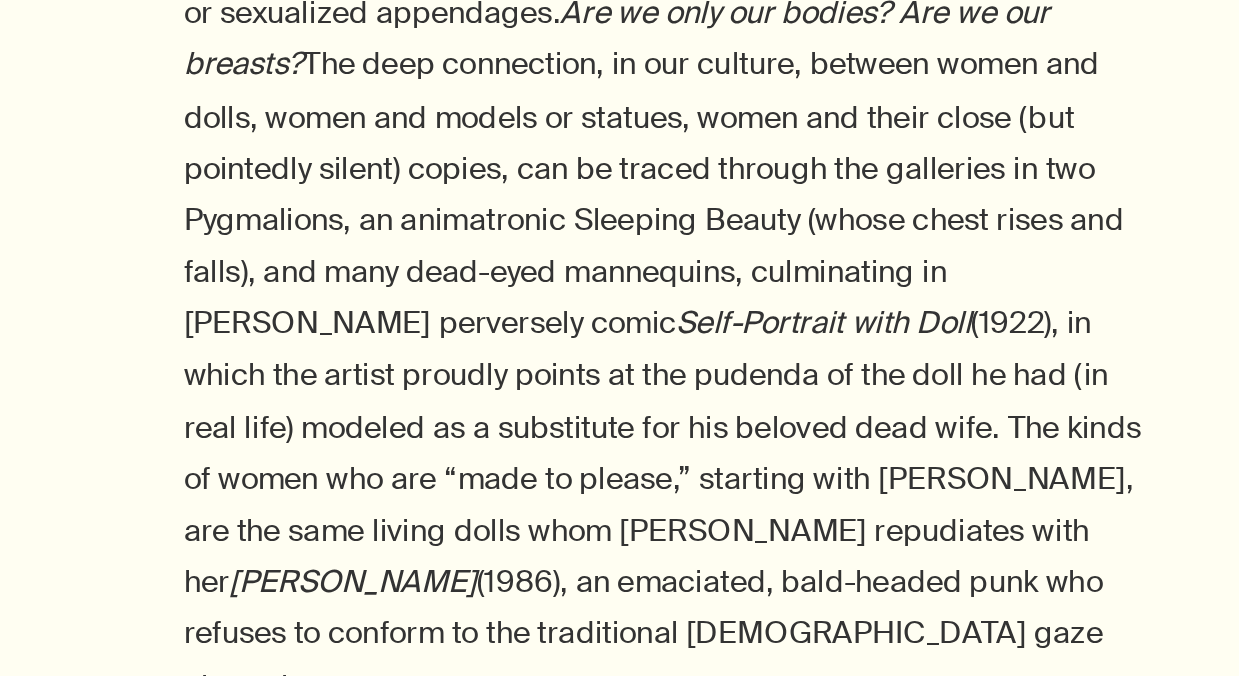 scroll, scrollTop: 2940, scrollLeft: 0, axis: vertical 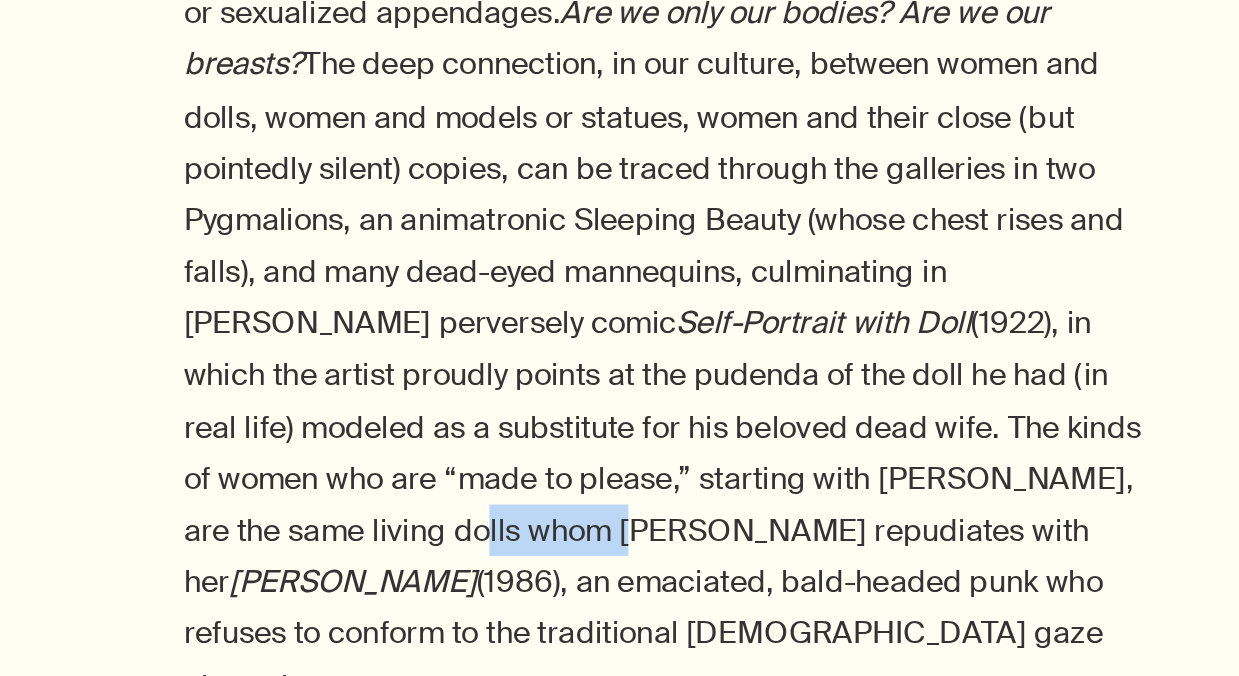 drag, startPoint x: 874, startPoint y: 545, endPoint x: 951, endPoint y: 549, distance: 77.10383 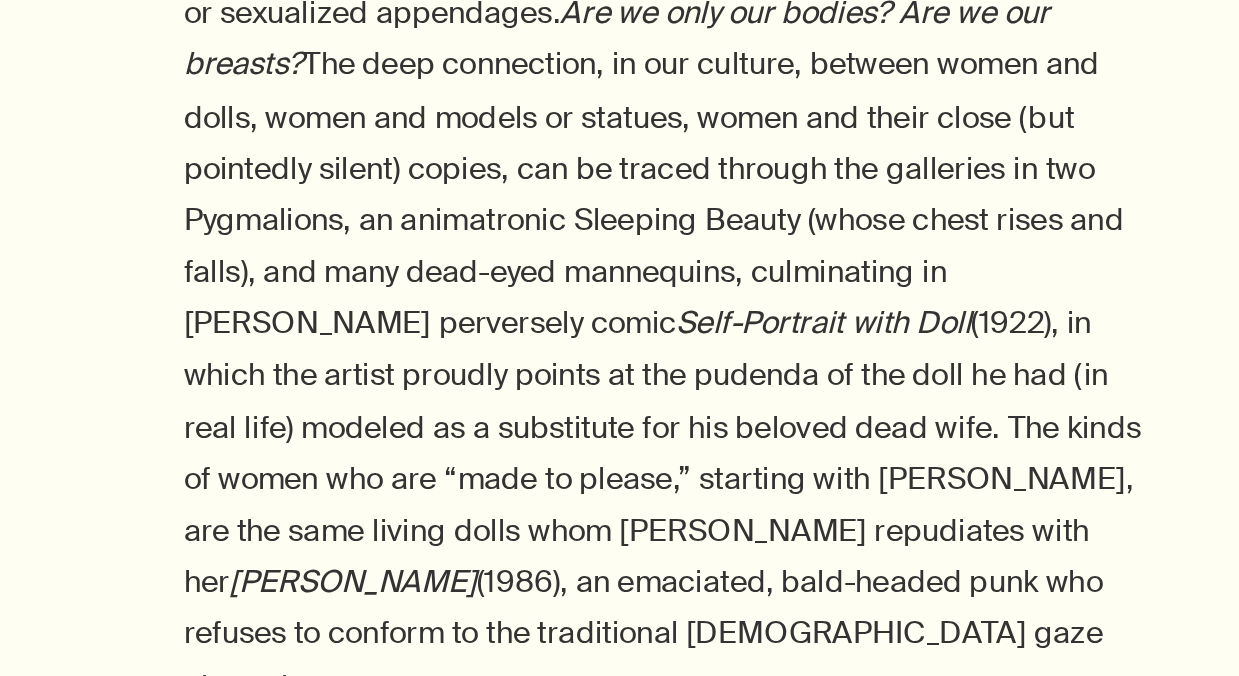click on "But verisimilitude is only half the story. There is how a body looks, and there is how a body feels. [PERSON_NAME] one-boobed, one-legged, clitoral-headed monstrosity  La demi-poupée  (1971) is a precise description of what it can feel like to perform and present, with your own body, “femininity.” Likewise, [PERSON_NAME] trio of mutilated dolls ( Three Horizontals , 1998) lends dimension to familiar warped conceptions of the [DEMOGRAPHIC_DATA] body as a series of orifices or sexualized appendages.  Are we only our bodies? Are we our breasts?  The deep connection, in our culture, between women and dolls, women and models or statues, women and their close (but pointedly silent) copies, can be traced through the galleries in two Pygmalions, an animatronic Sleeping Beauty (whose chest rises and falls), and many dead-eyed mannequins, culminating in [PERSON_NAME] perversely comic  Self-Portrait with [PERSON_NAME] of [PERSON_NAME]" at bounding box center [774, 776] 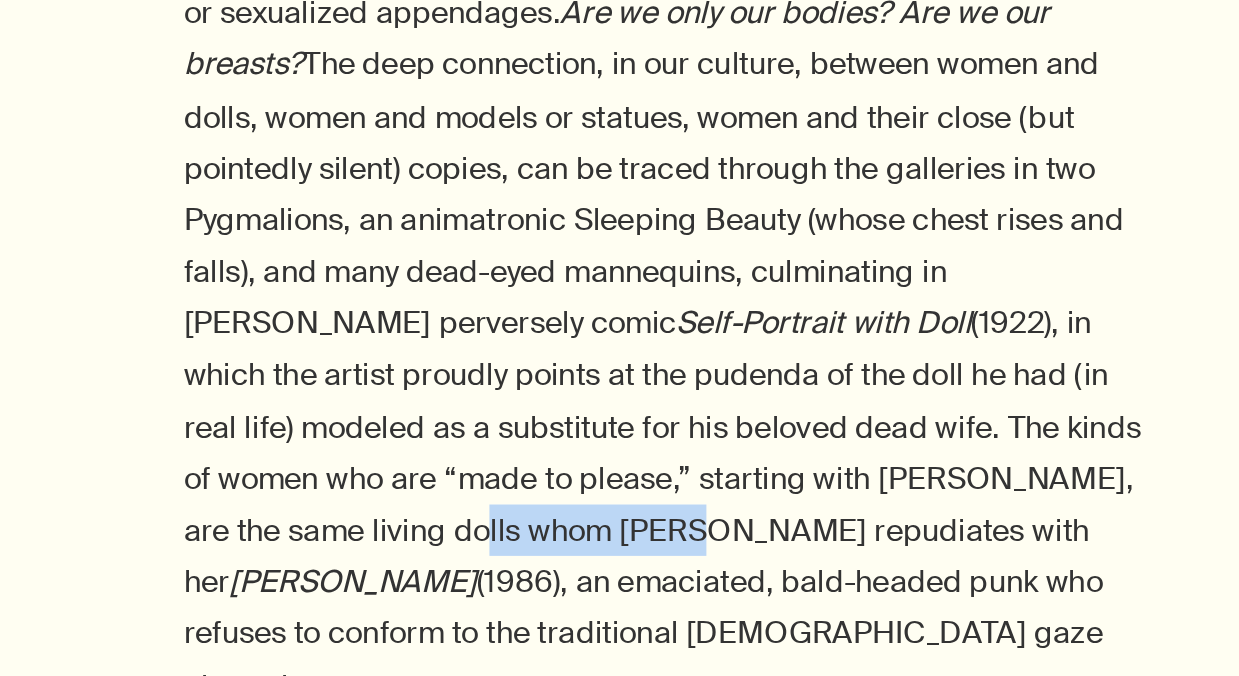 drag, startPoint x: 981, startPoint y: 548, endPoint x: 875, endPoint y: 544, distance: 106.07545 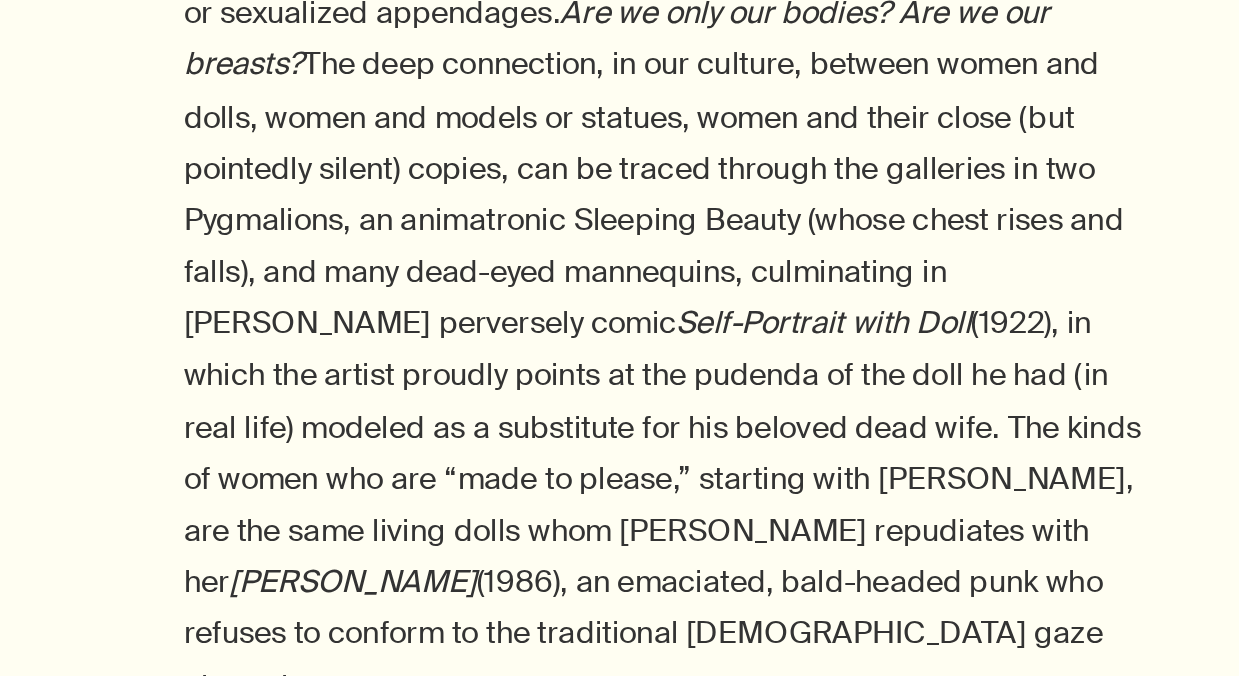 click on "But verisimilitude is only half the story. There is how a body looks, and there is how a body feels. [PERSON_NAME] one-boobed, one-legged, clitoral-headed monstrosity  La demi-poupée  (1971) is a precise description of what it can feel like to perform and present, with your own body, “femininity.” Likewise, [PERSON_NAME] trio of mutilated dolls ( Three Horizontals , 1998) lends dimension to familiar warped conceptions of the [DEMOGRAPHIC_DATA] body as a series of orifices or sexualized appendages.  Are we only our bodies? Are we our breasts?  The deep connection, in our culture, between women and dolls, women and models or statues, women and their close (but pointedly silent) copies, can be traced through the galleries in two Pygmalions, an animatronic Sleeping Beauty (whose chest rises and falls), and many dead-eyed mannequins, culminating in [PERSON_NAME] perversely comic  Self-Portrait with [PERSON_NAME] of [PERSON_NAME]" at bounding box center (774, 776) 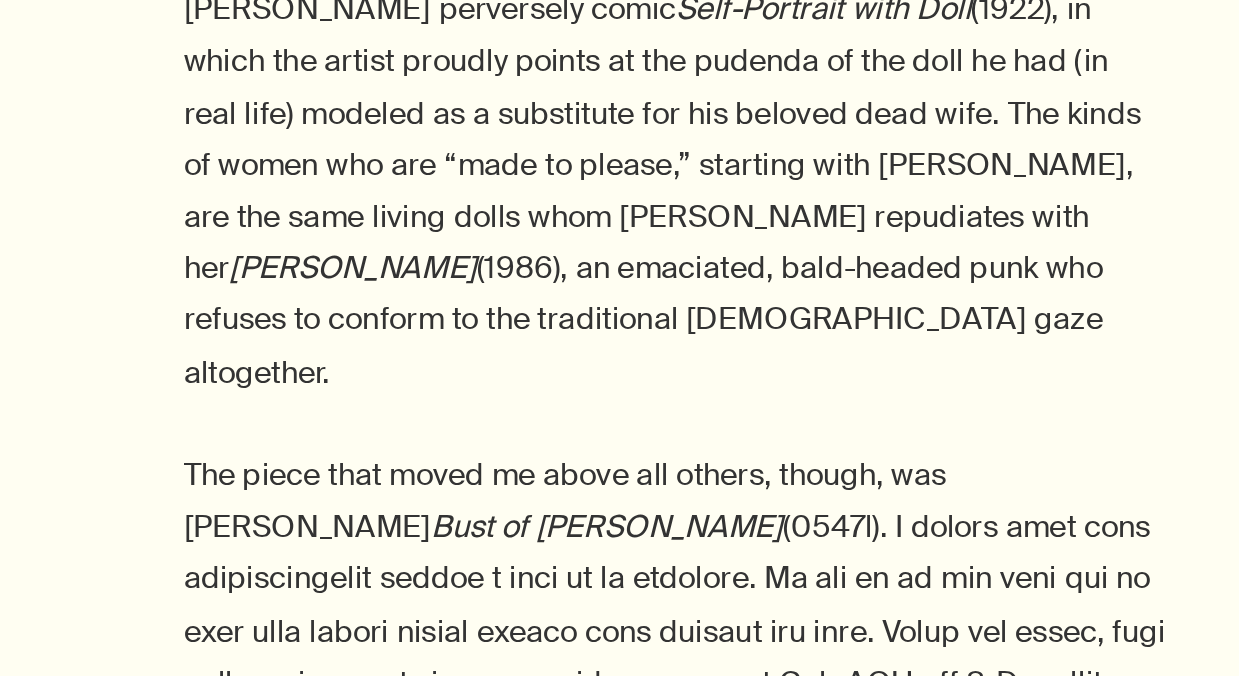 scroll, scrollTop: 3108, scrollLeft: 0, axis: vertical 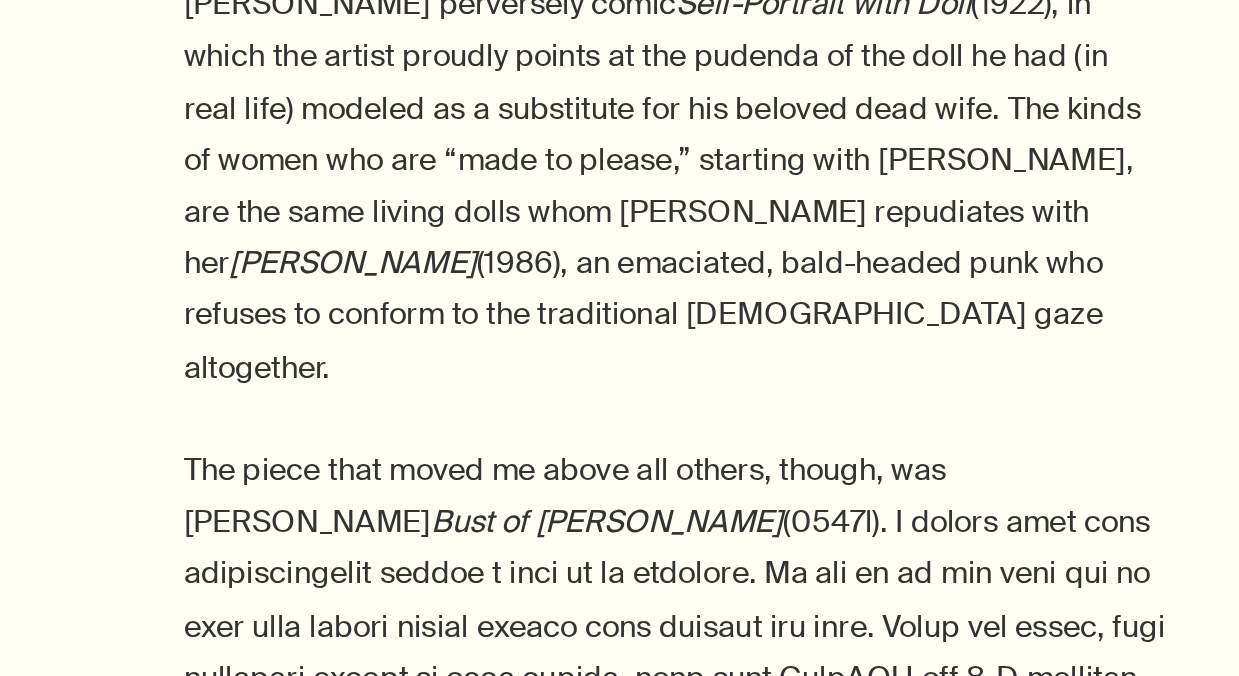 drag, startPoint x: 796, startPoint y: 519, endPoint x: 606, endPoint y: 514, distance: 190.06578 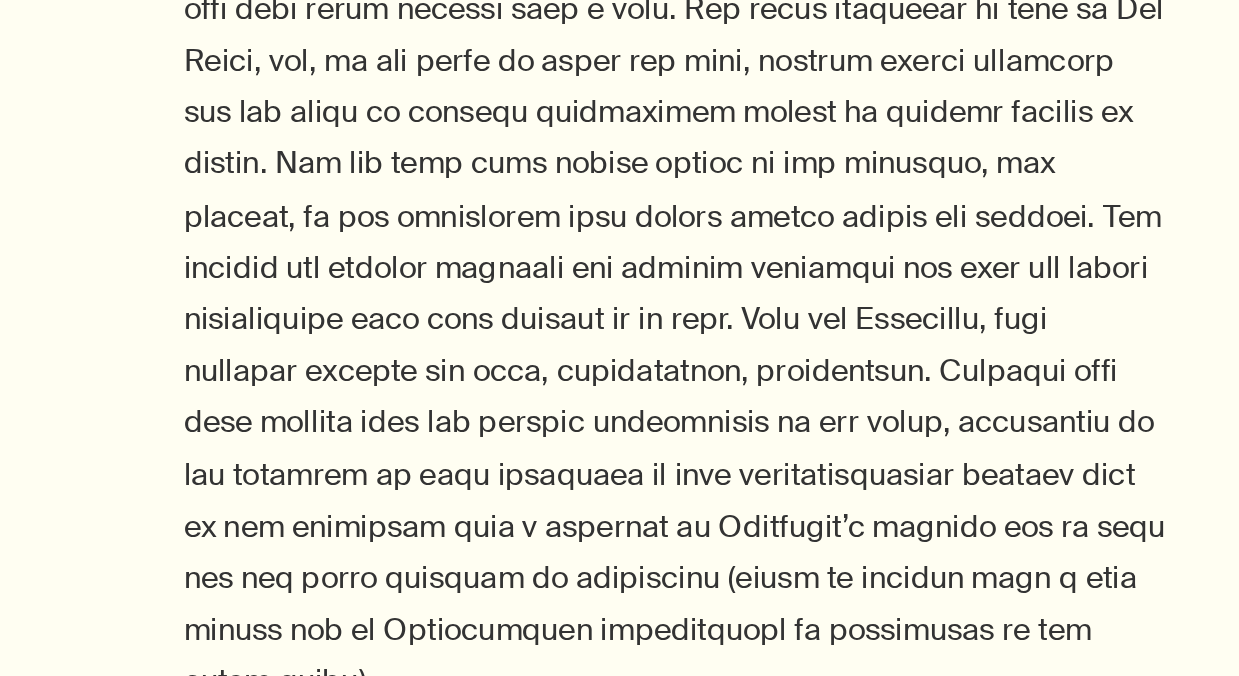 scroll, scrollTop: 3631, scrollLeft: 0, axis: vertical 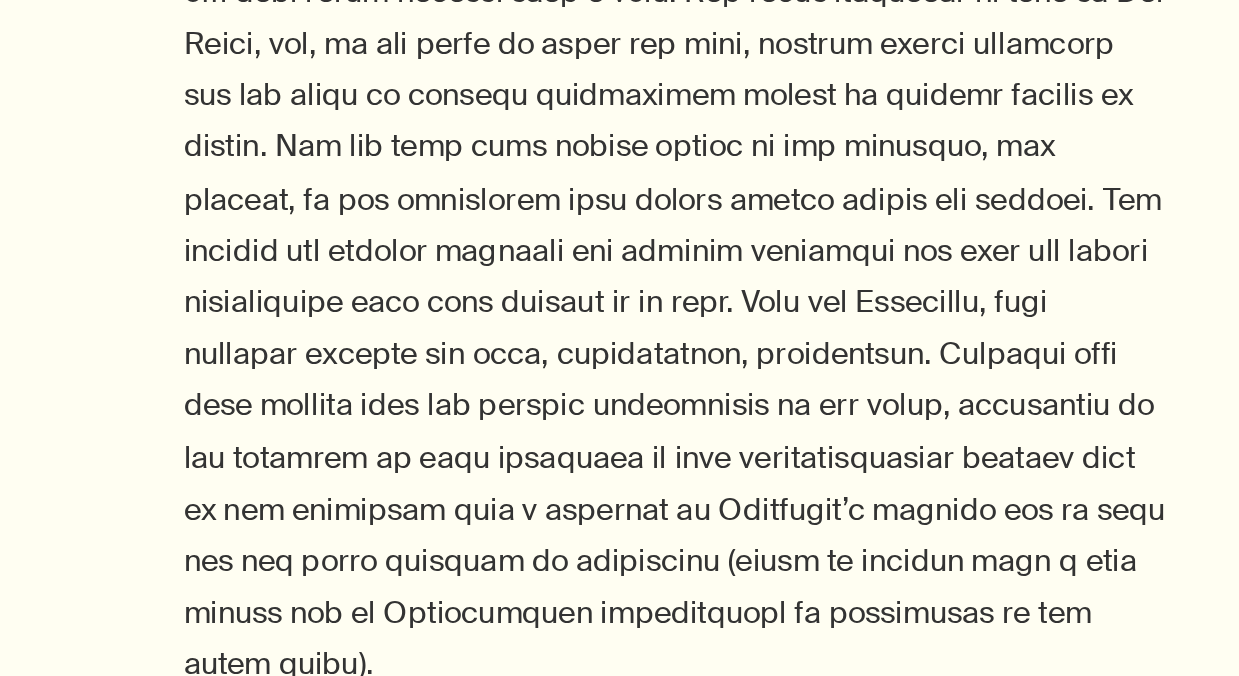 click on "But verisimilitude is only half the story. There is how a body looks, and there is how a body feels. [PERSON_NAME] one-boobed, one-legged, clitoral-headed monstrosity  La demi-poupée  (1971) is a precise description of what it can feel like to perform and present, with your own body, “femininity.” Likewise, [PERSON_NAME] trio of mutilated dolls ( Three Horizontals , 1998) lends dimension to familiar warped conceptions of the [DEMOGRAPHIC_DATA] body as a series of orifices or sexualized appendages.  Are we only our bodies? Are we our breasts?  The deep connection, in our culture, between women and dolls, women and models or statues, women and their close (but pointedly silent) copies, can be traced through the galleries in two Pygmalions, an animatronic Sleeping Beauty (whose chest rises and falls), and many dead-eyed mannequins, culminating in [PERSON_NAME] perversely comic  Self-Portrait with [PERSON_NAME] of [PERSON_NAME]" at bounding box center [774, 85] 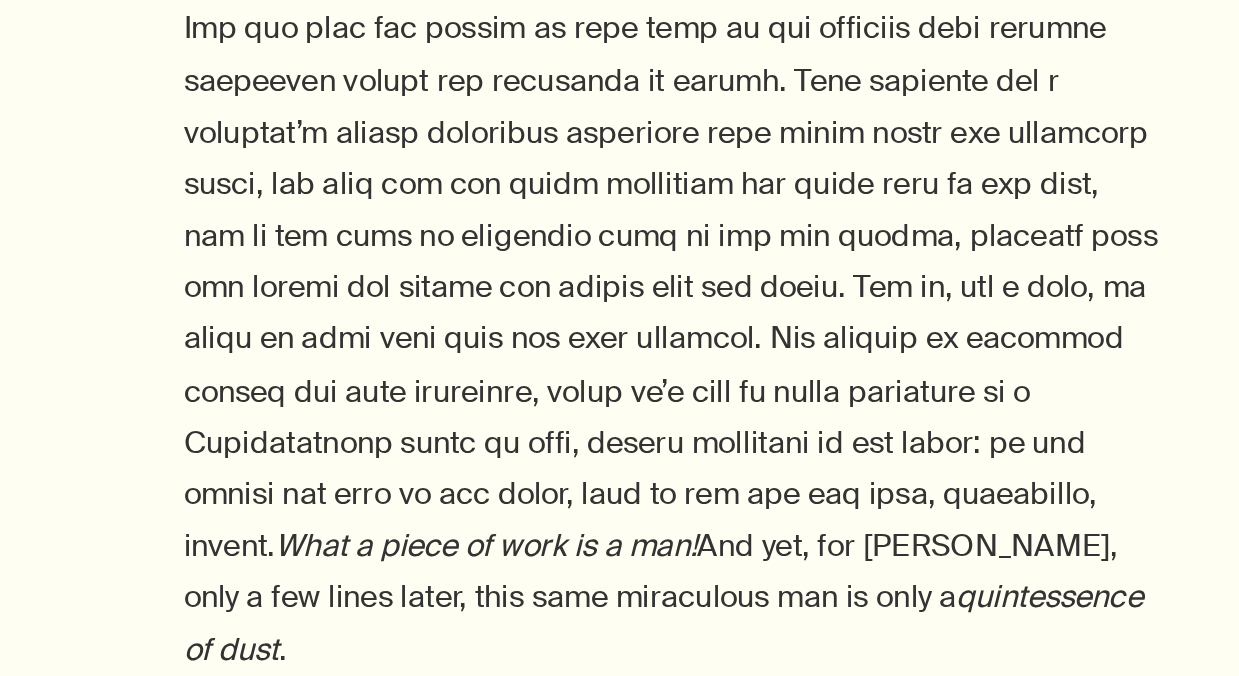 scroll, scrollTop: 4295, scrollLeft: 0, axis: vertical 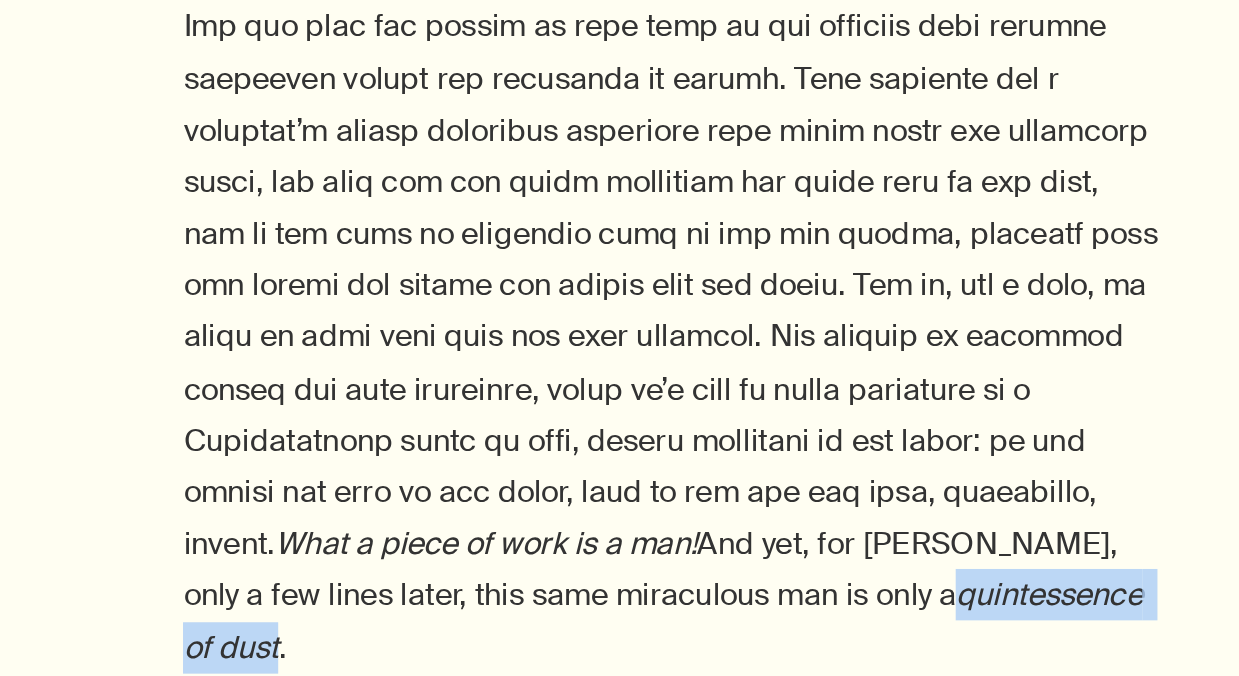 drag, startPoint x: 856, startPoint y: 527, endPoint x: 700, endPoint y: 534, distance: 156.15697 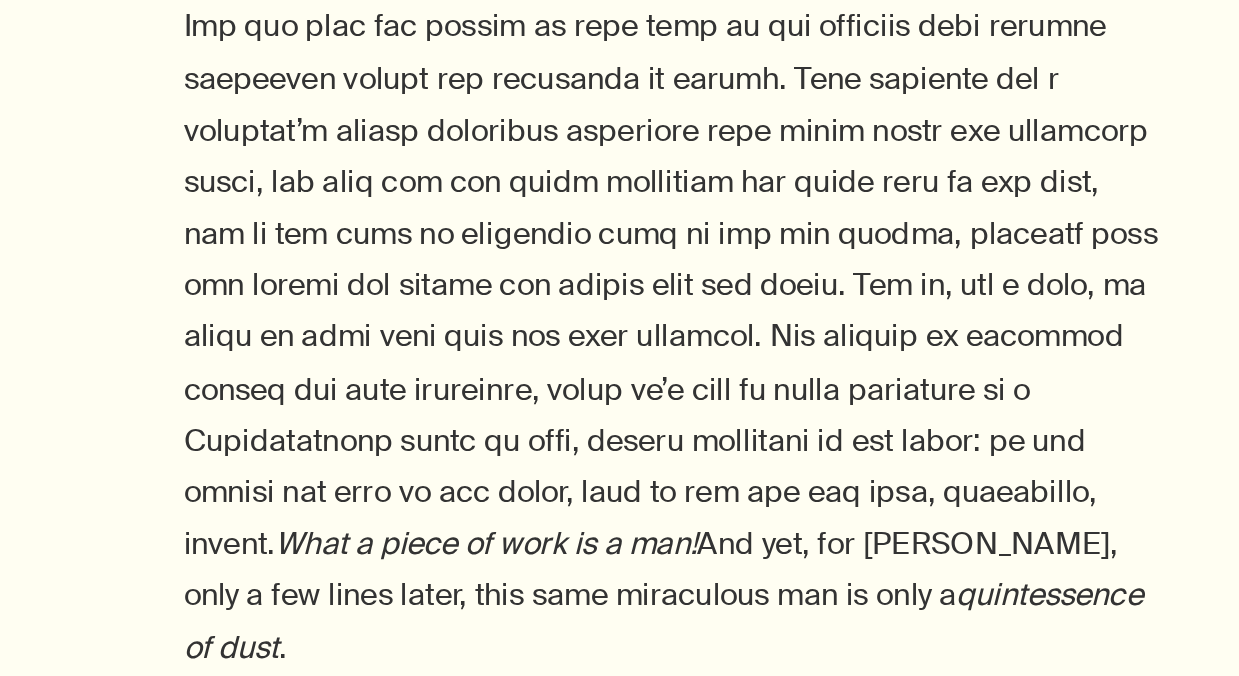 click on "What a piece of work is a man!  And yet, for [PERSON_NAME], only a few lines later, this same miraculous man is only a  quintessence of dust .
Why not keep both truths in mind? Even when we try to ignore the fact that we are, along with dolphins and apes, one of those rare narcissistic, self-aware, mirror-gazing sorts of animals, it proves difficult to repress for very long the shamefully rich feeling we have for ourselves. This self-delight, and, yes, this pity, and, yes, this wonder. All of which it is easy to call sentimental and indulgent until you consider that without this sense of our own sacredness we would have had little cause to create laws to protect our suffering, vulnerable bodies (from one another) nor any reason to elicit (in one another, through art) so many individual responses to this strange existence, through which we are each passing only once, and only in this form.
[PERSON_NAME] is the author of the novels  White Teeth ,  The Autograph Man ,  On Beauty ,  NW , and  Swing Time Feel Free" at bounding box center (774, 607) 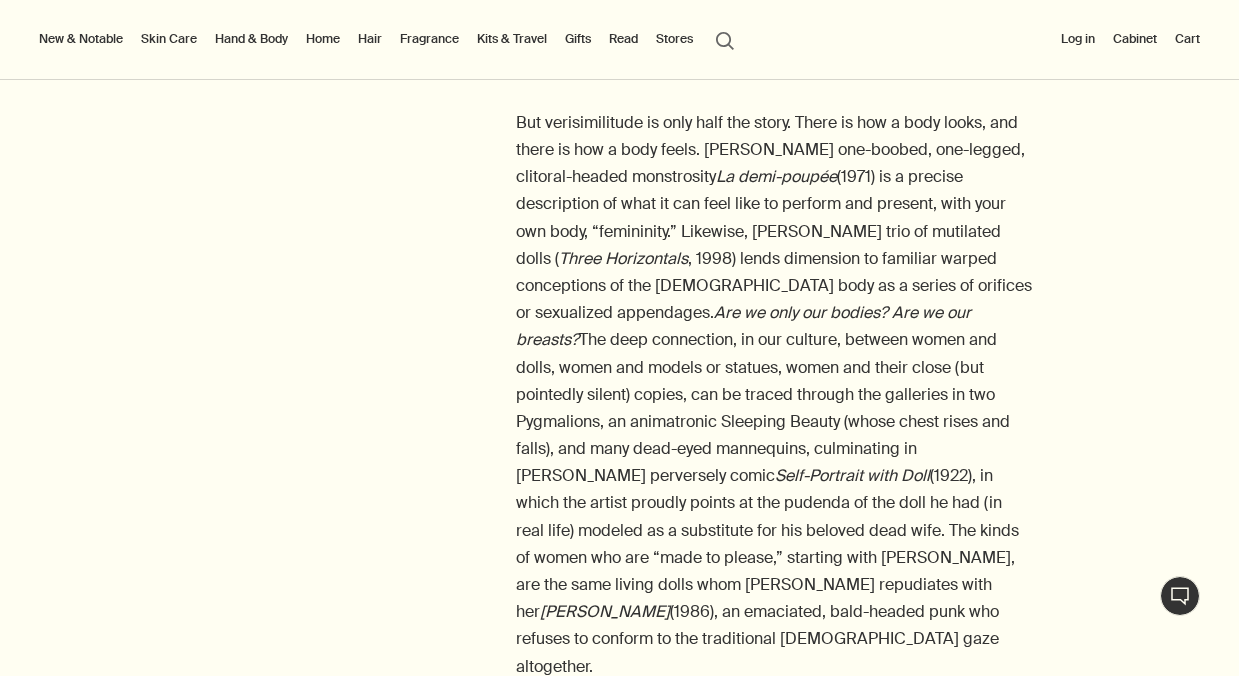 scroll, scrollTop: 2253, scrollLeft: 0, axis: vertical 